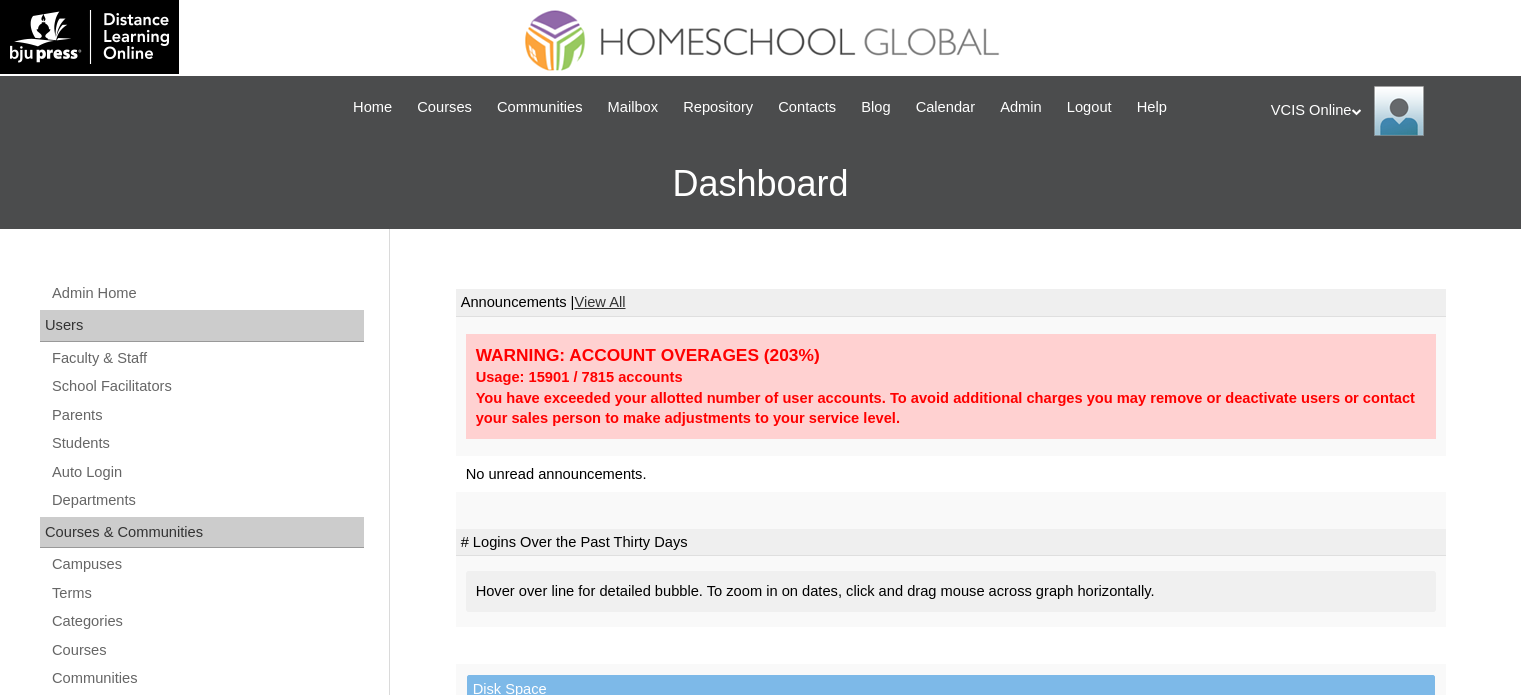 scroll, scrollTop: 0, scrollLeft: 0, axis: both 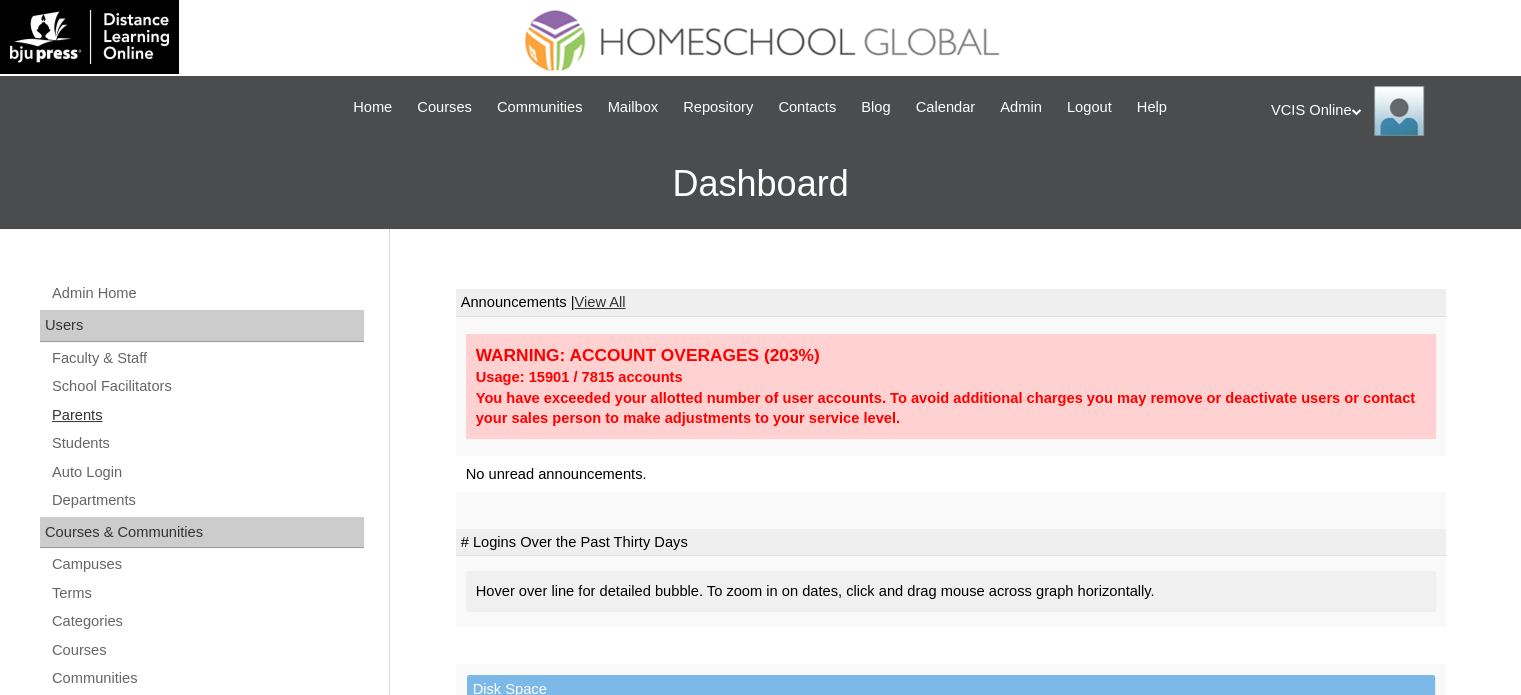 click on "Parents" at bounding box center (207, 415) 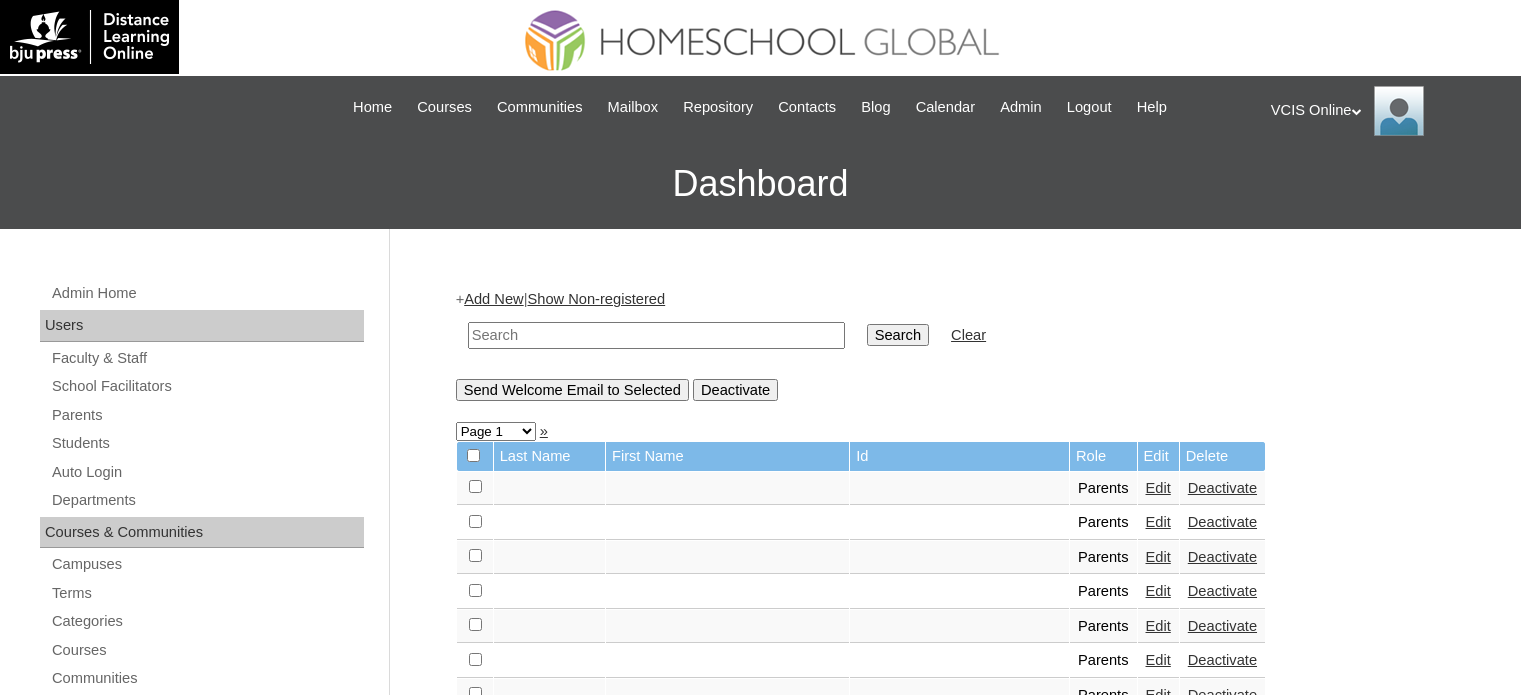 scroll, scrollTop: 0, scrollLeft: 0, axis: both 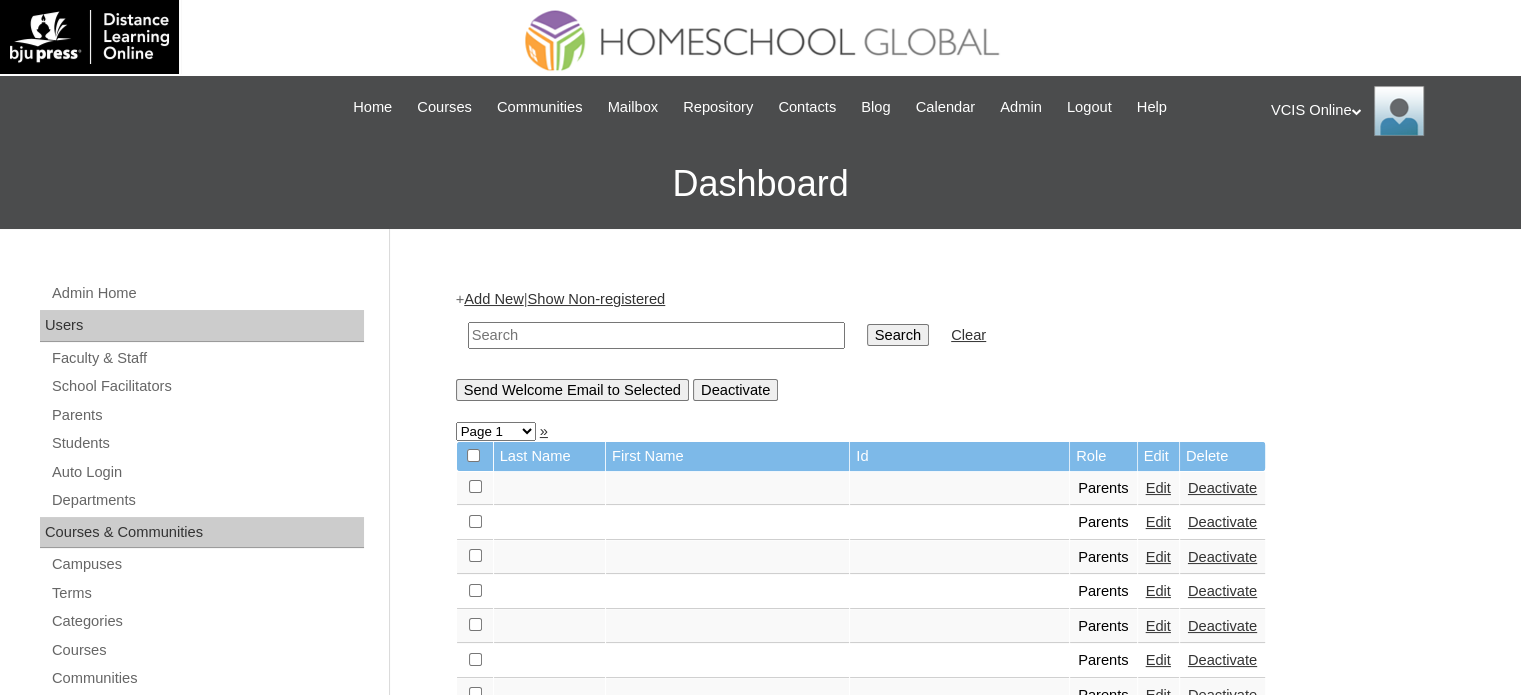 click on "Add New" at bounding box center [493, 299] 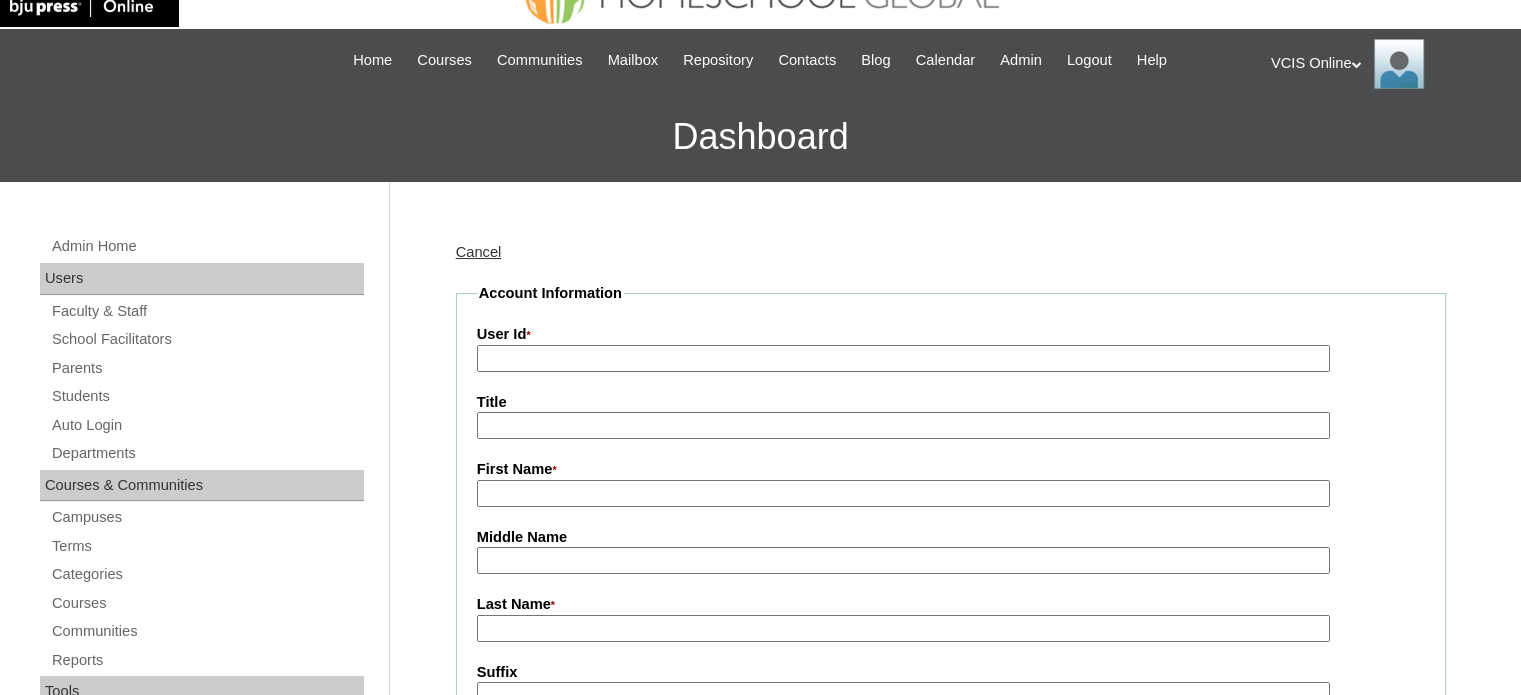 scroll, scrollTop: 0, scrollLeft: 0, axis: both 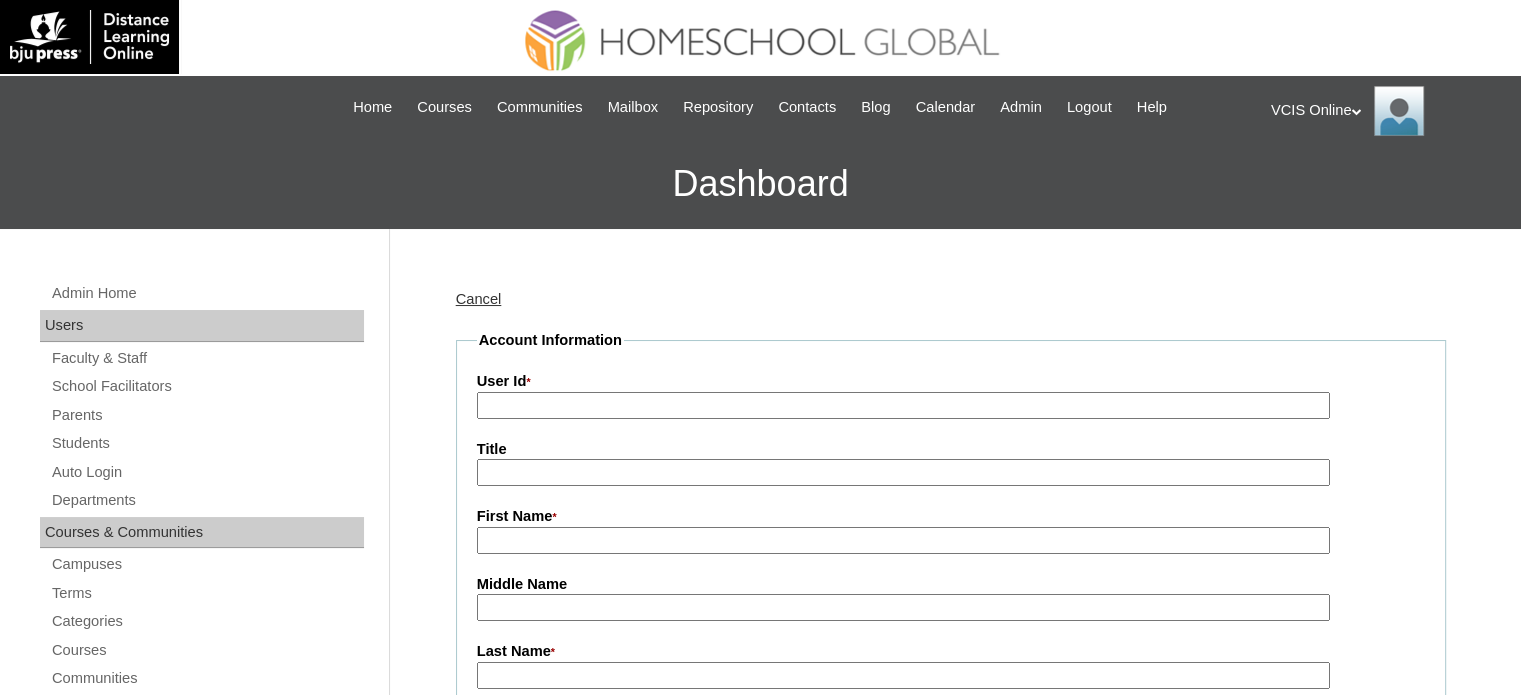 click on "User Id  *" at bounding box center [903, 405] 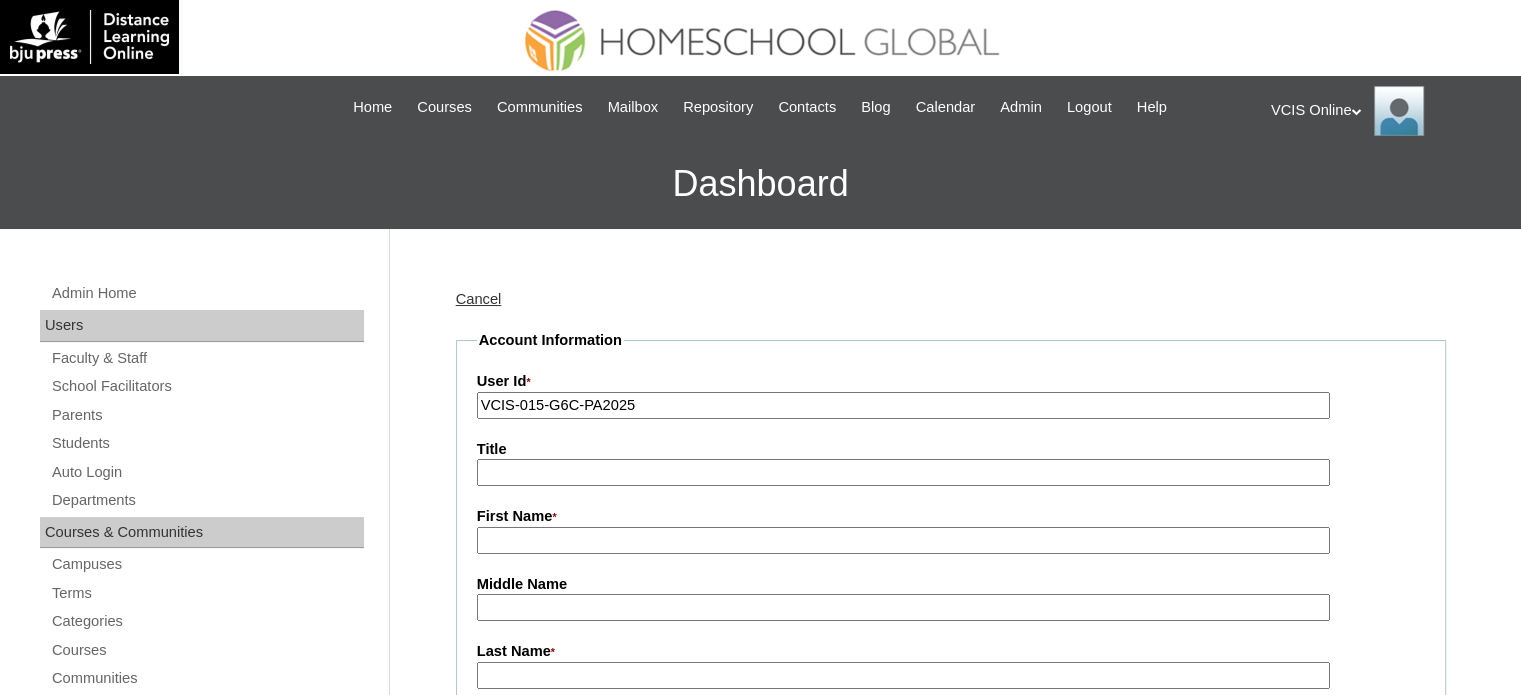type on "VCIS-015-G6C-PA2025" 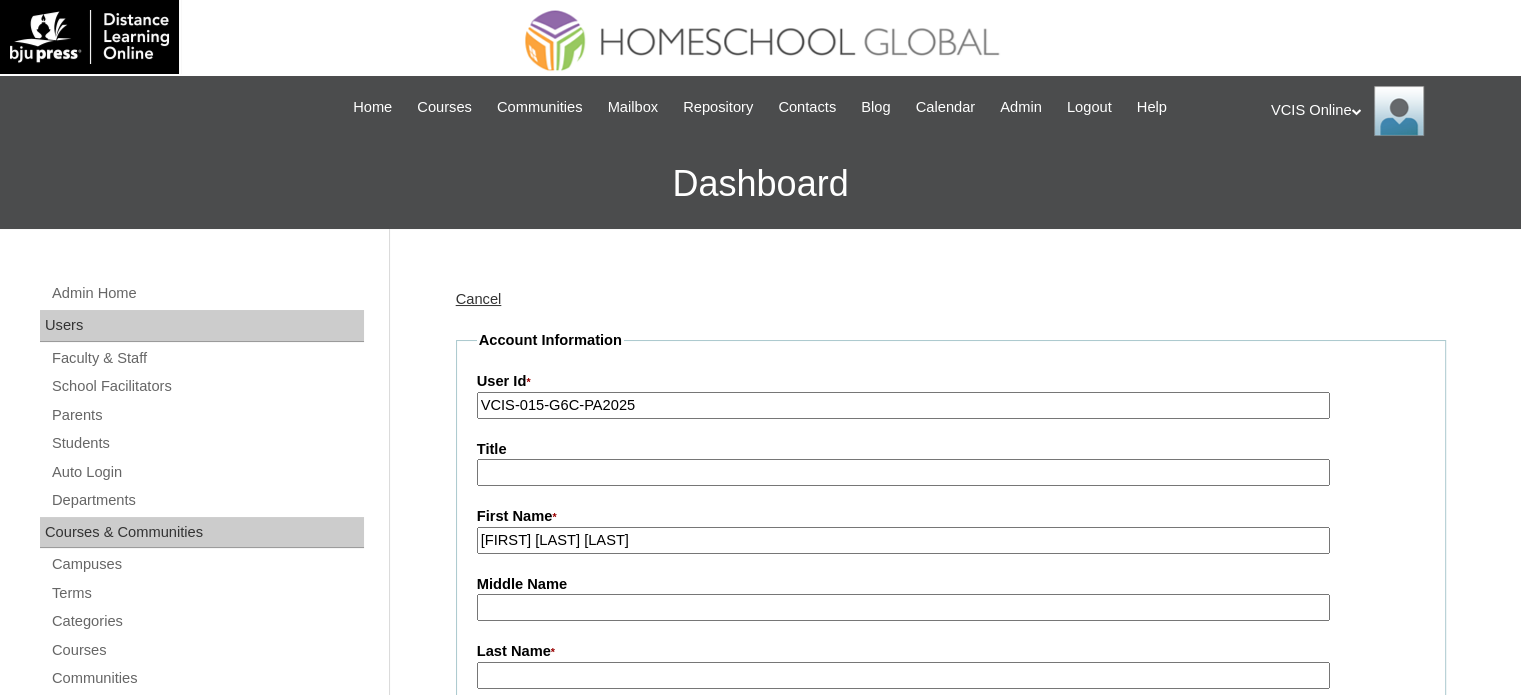 scroll, scrollTop: 58, scrollLeft: 0, axis: vertical 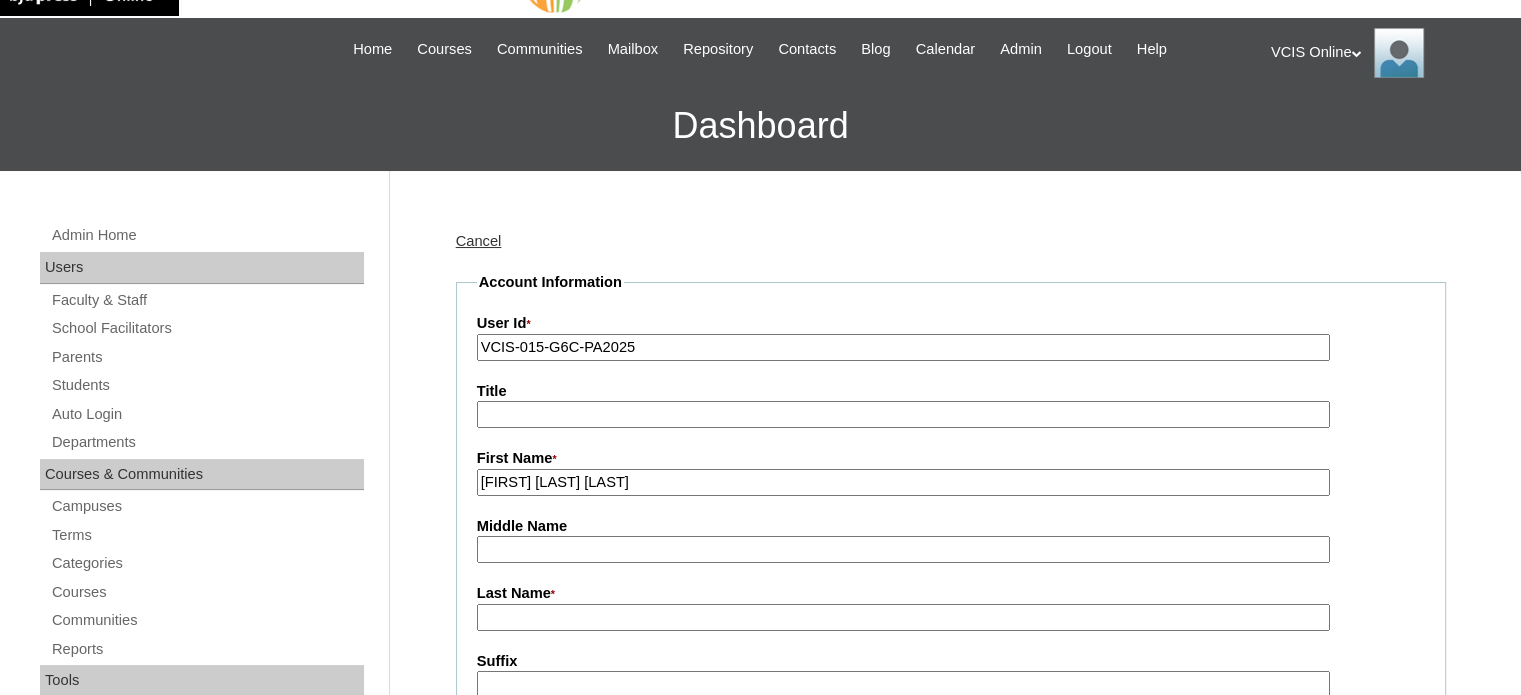 drag, startPoint x: 556, startPoint y: 483, endPoint x: 747, endPoint y: 494, distance: 191.3165 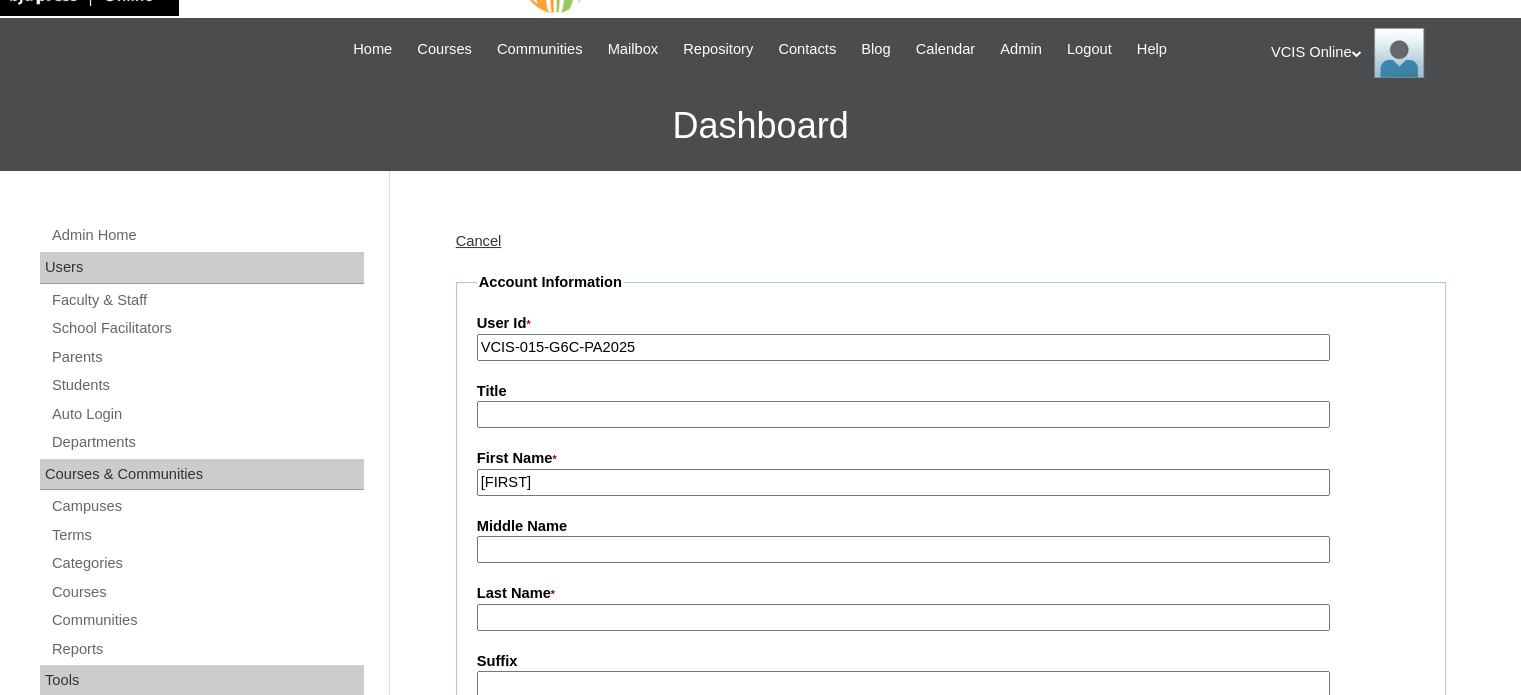 type on "Marie Cris" 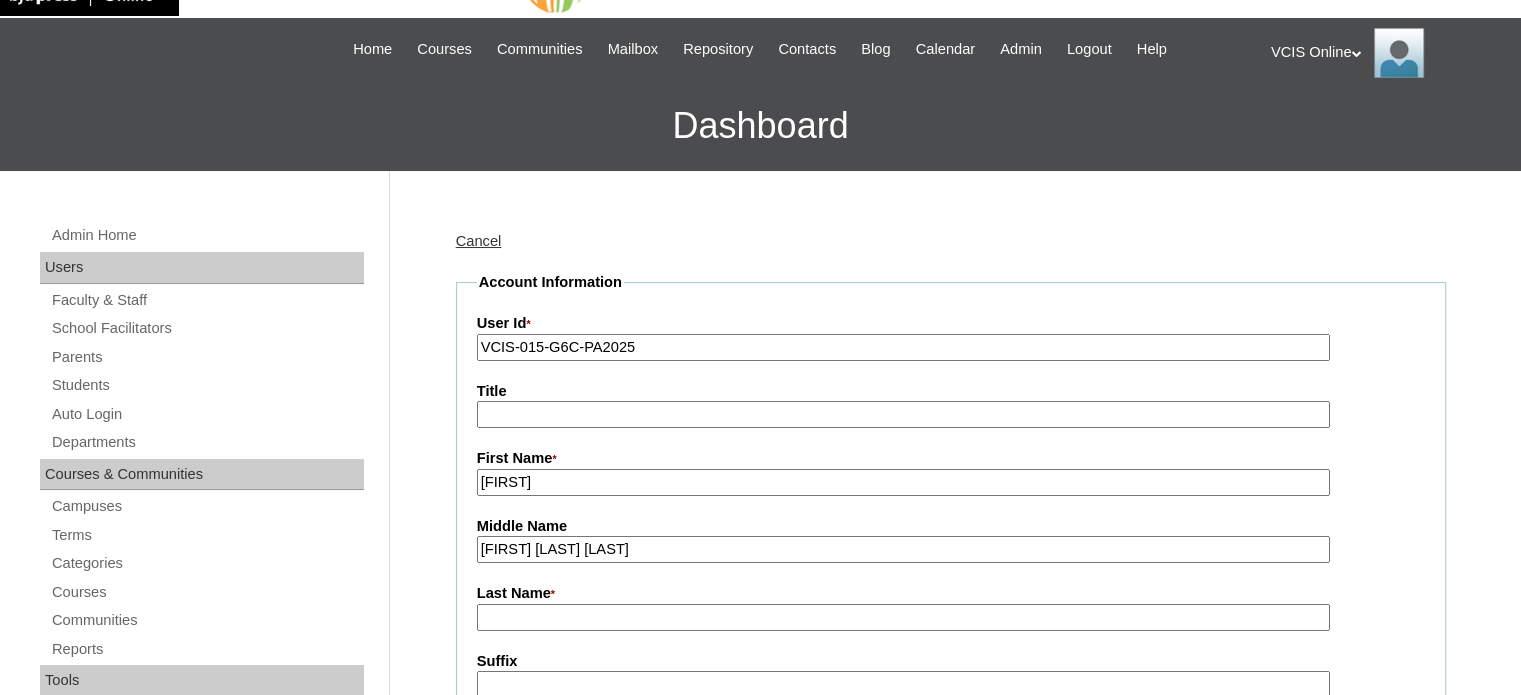 drag, startPoint x: 552, startPoint y: 543, endPoint x: 666, endPoint y: 554, distance: 114.52947 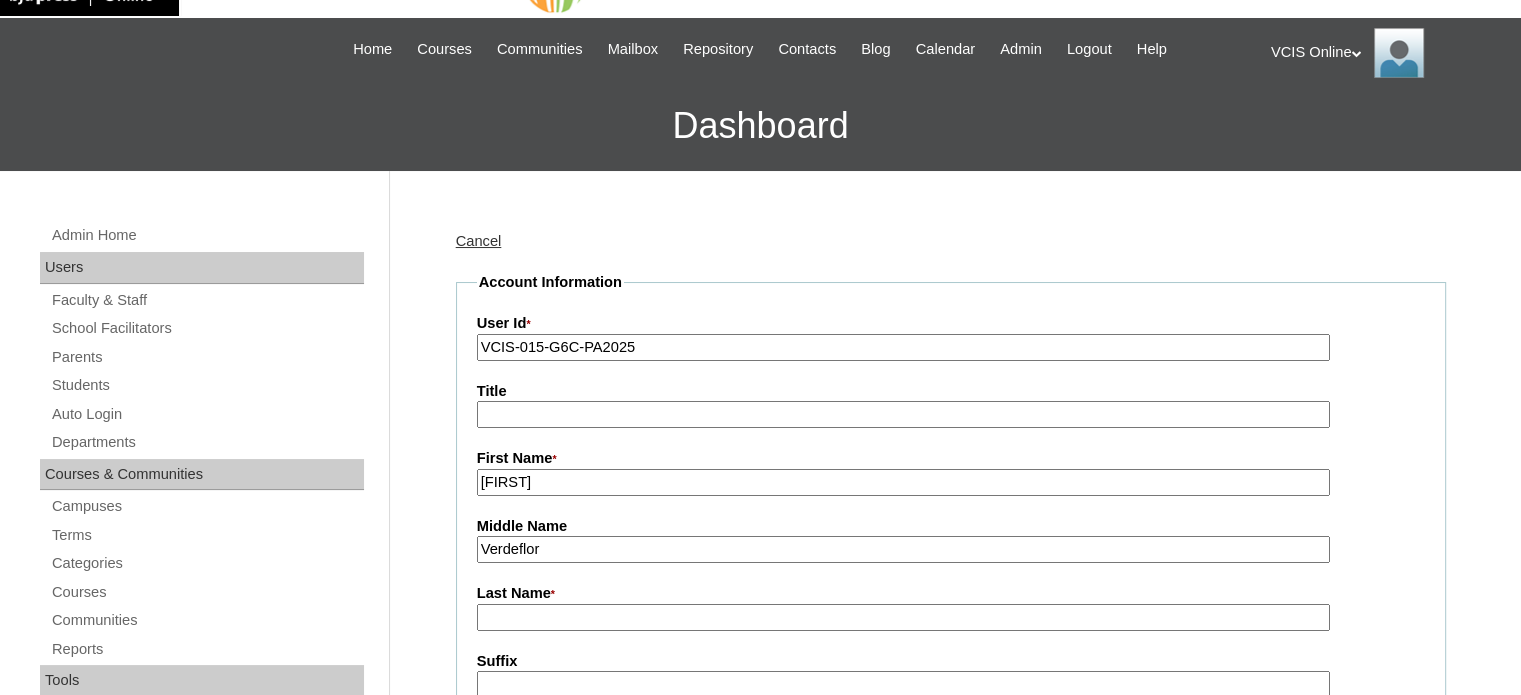 type on "Verdeflor" 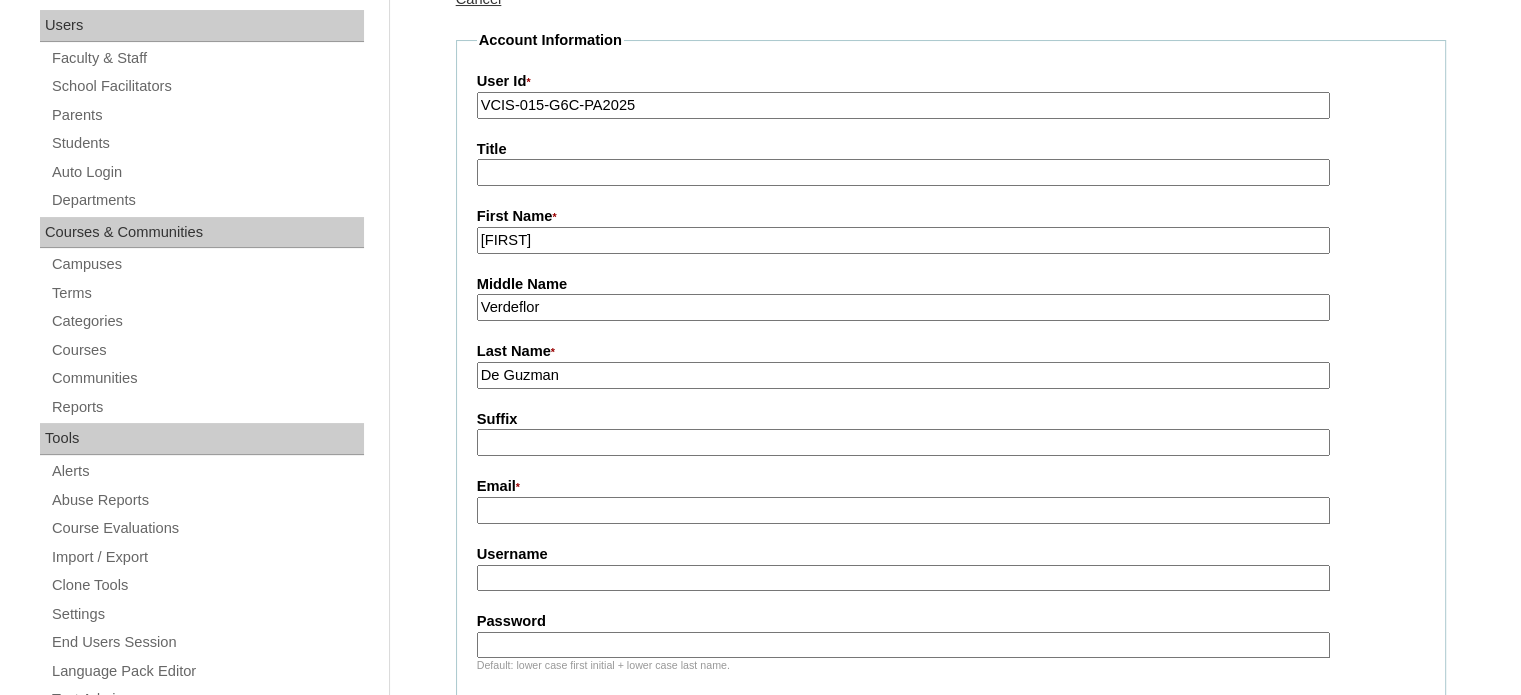 scroll, scrollTop: 335, scrollLeft: 0, axis: vertical 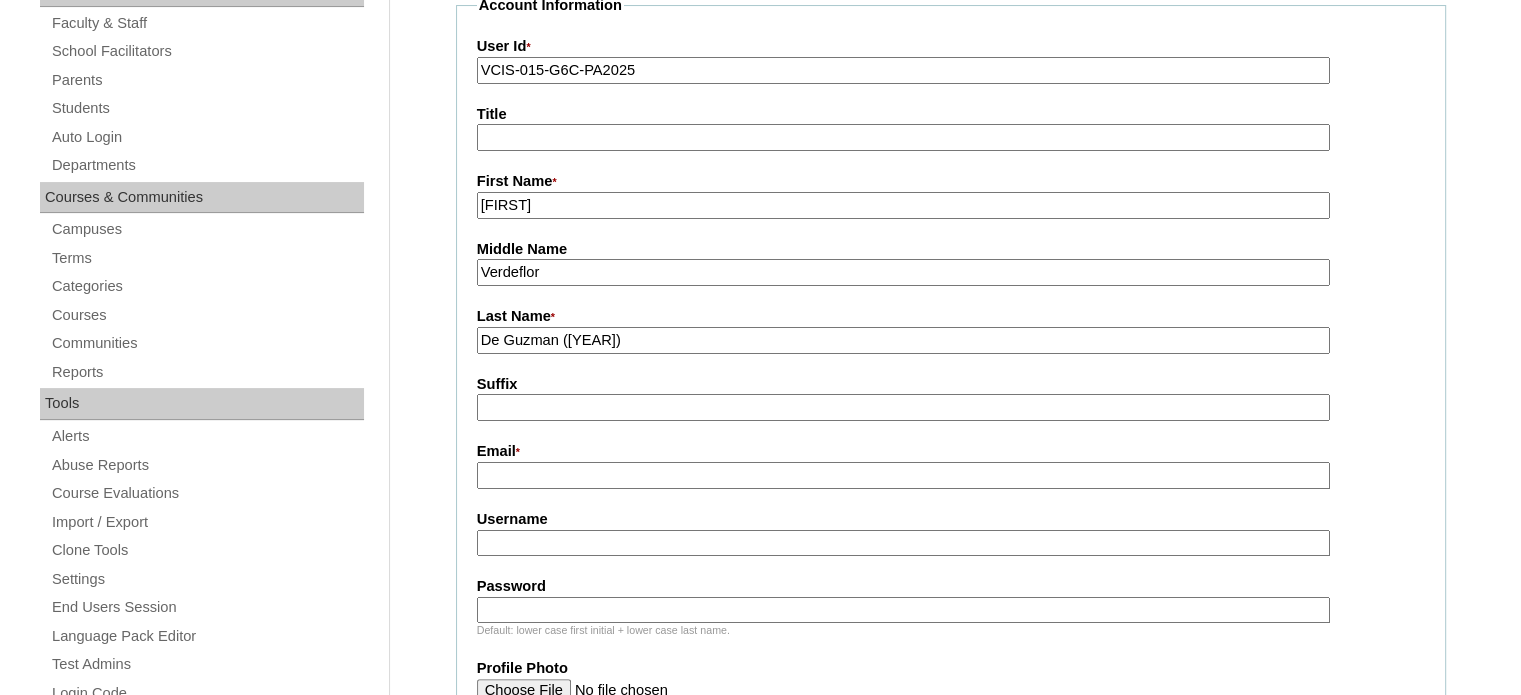type on "De Guzman (2025)" 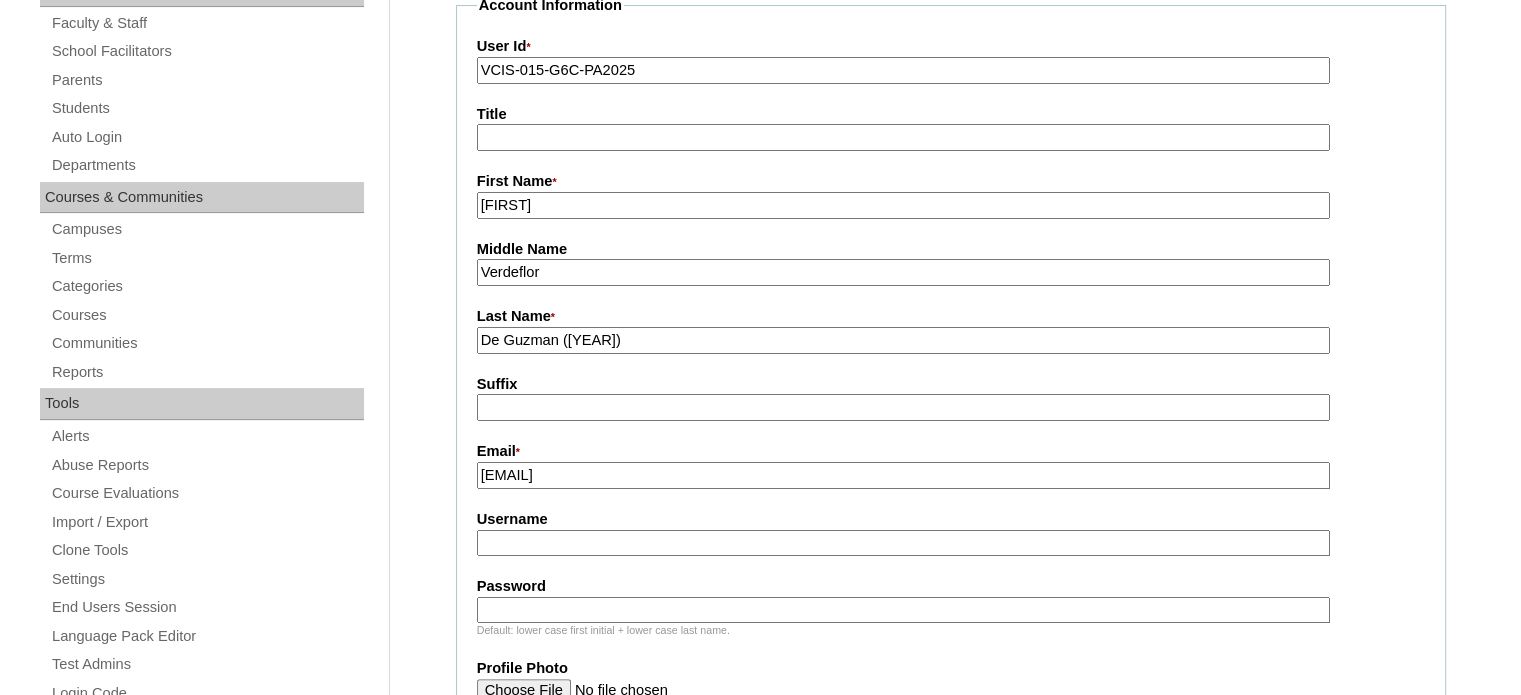 type on "mc_deguzman@hotmail.com" 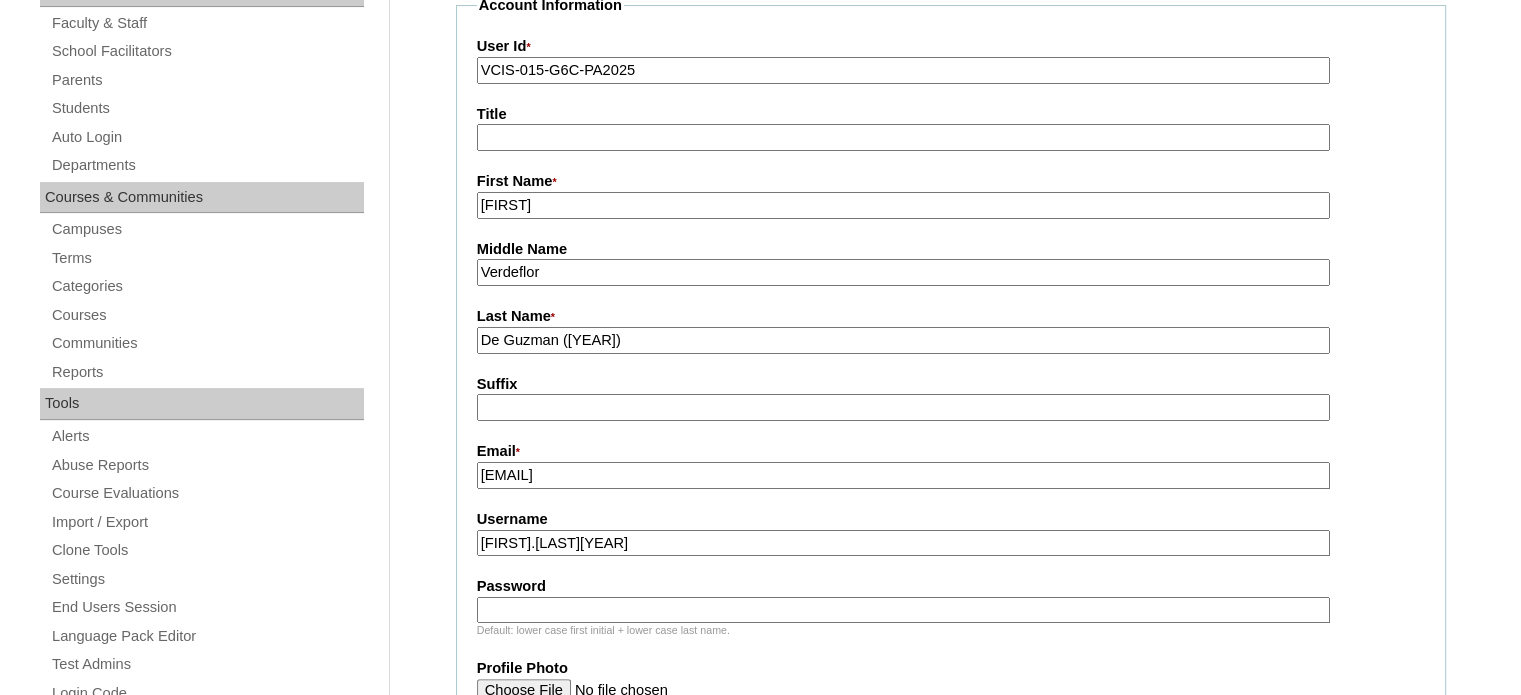 type on "Marie.DeGuzman2025" 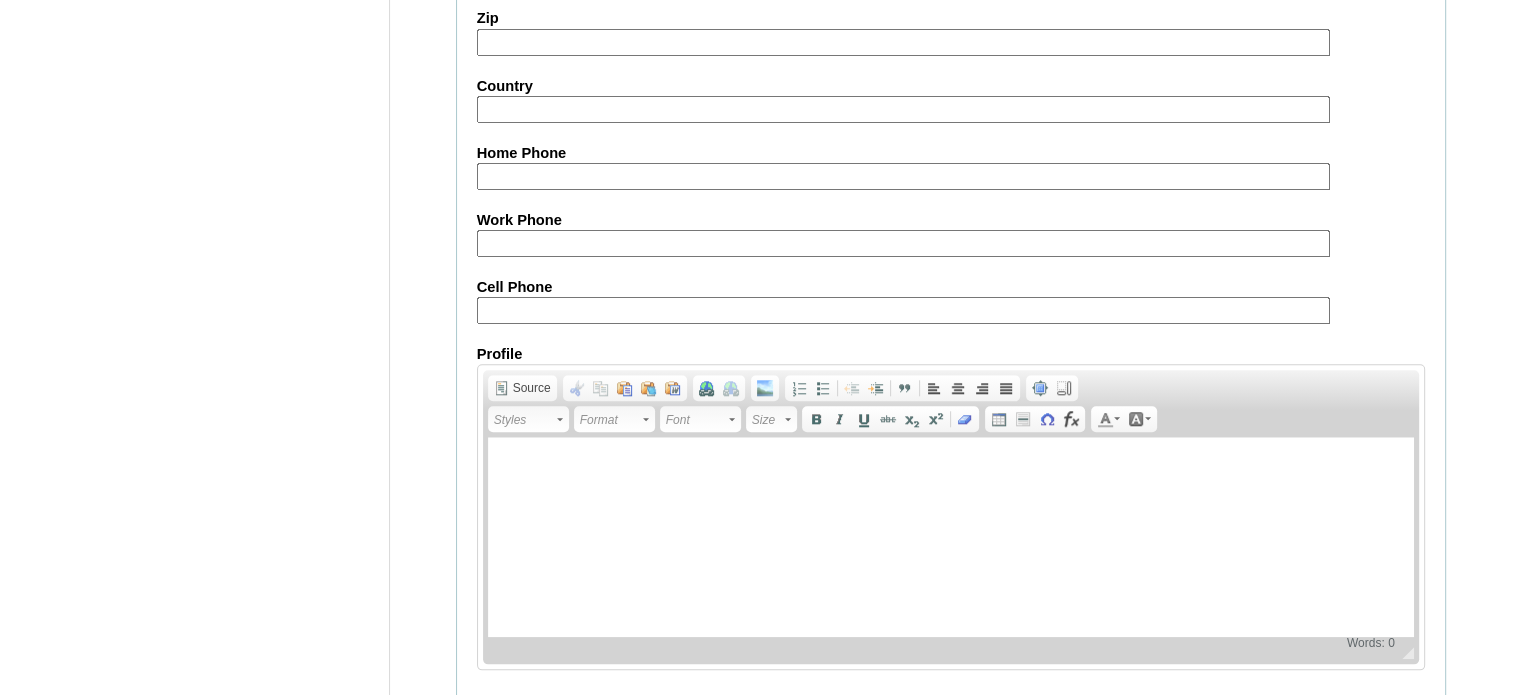 scroll, scrollTop: 1923, scrollLeft: 0, axis: vertical 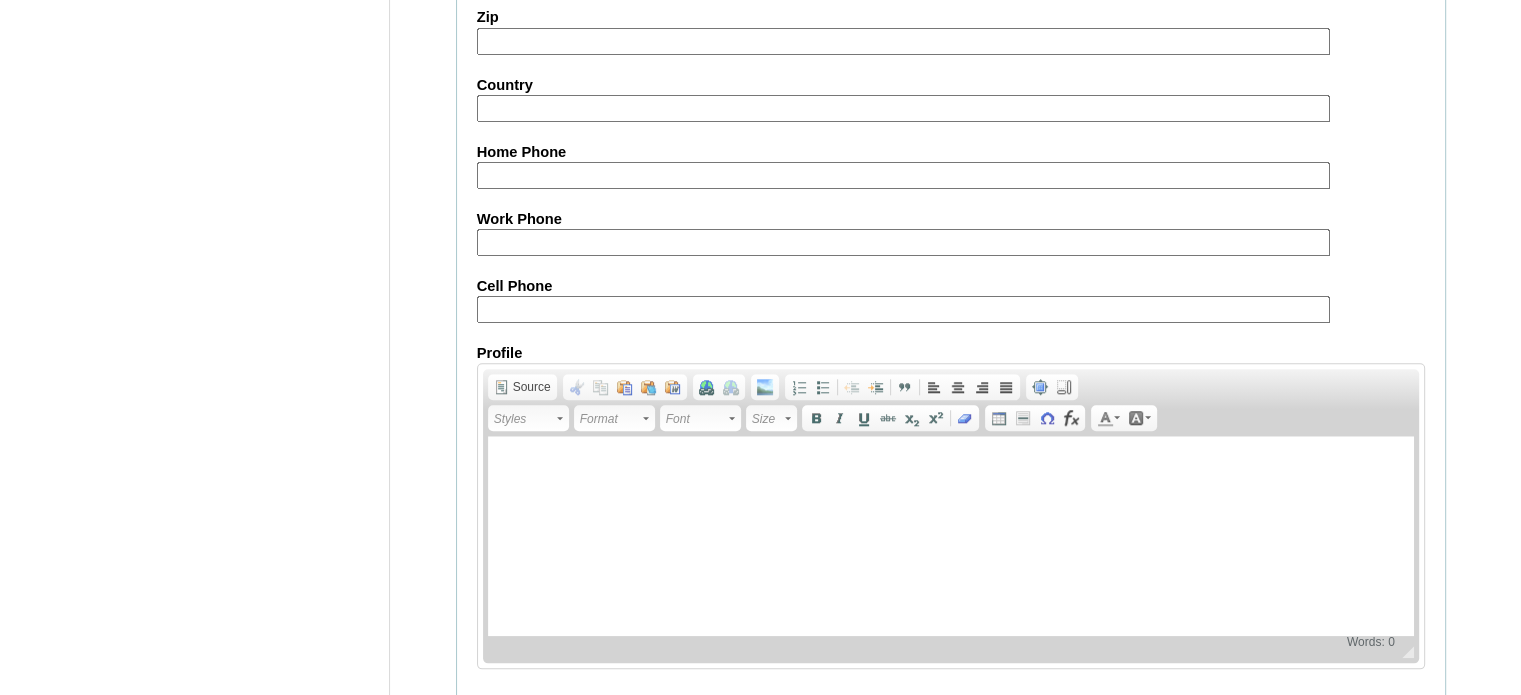 type on "2MEUxF" 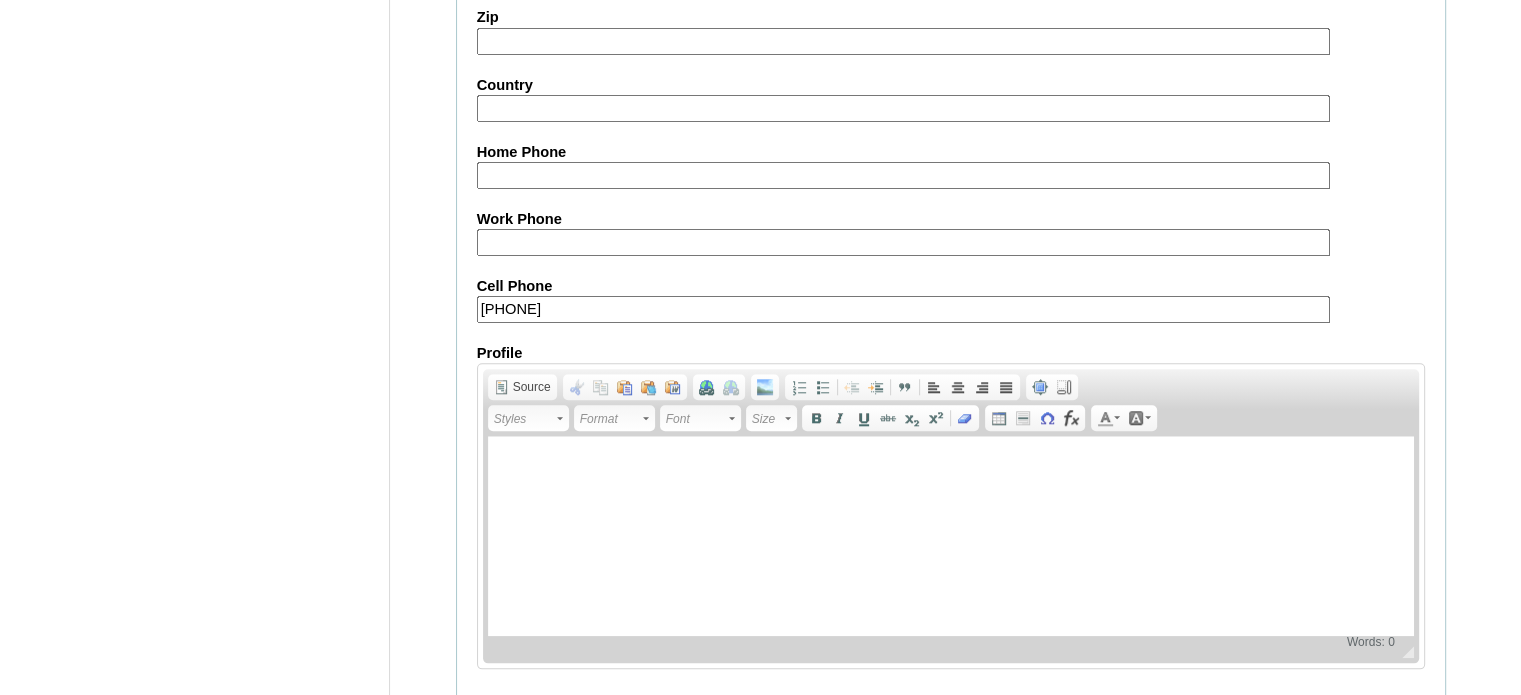 scroll, scrollTop: 1951, scrollLeft: 0, axis: vertical 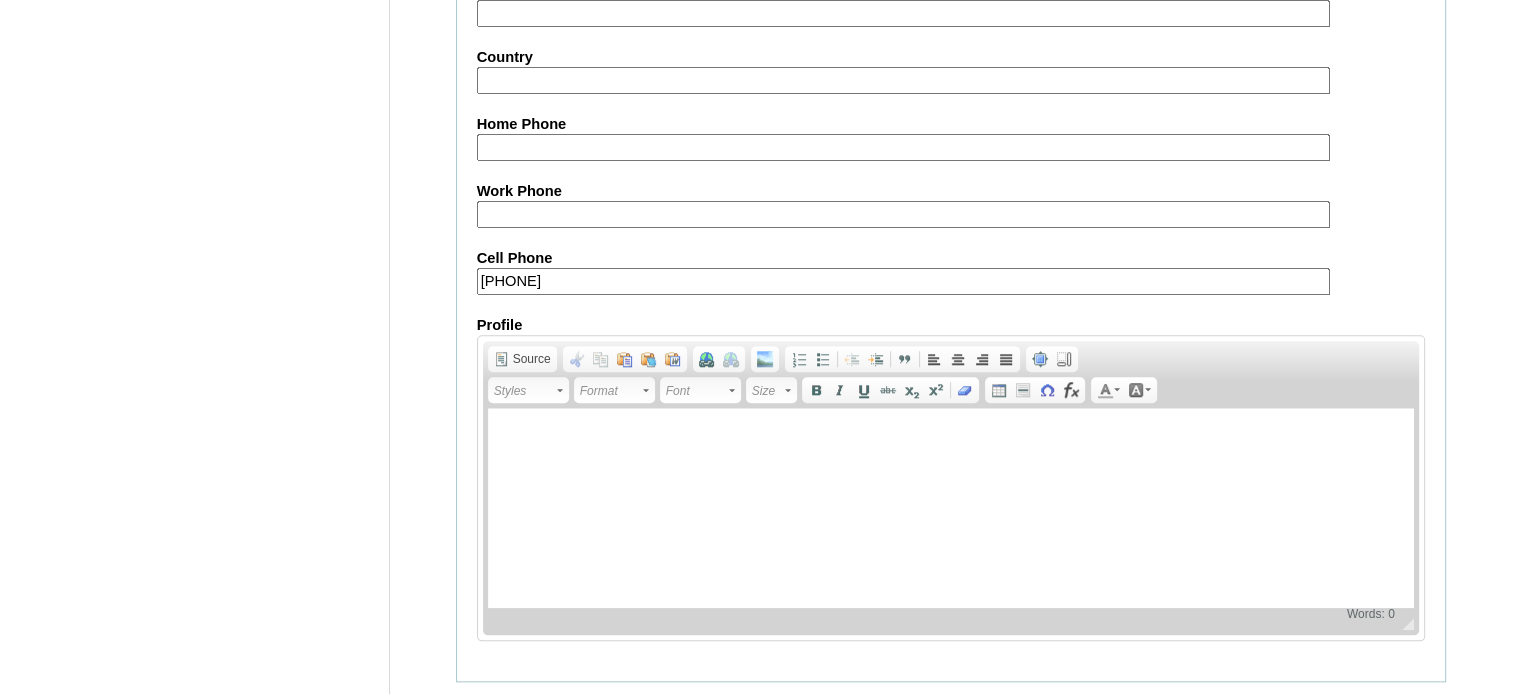type on "[PHONE]" 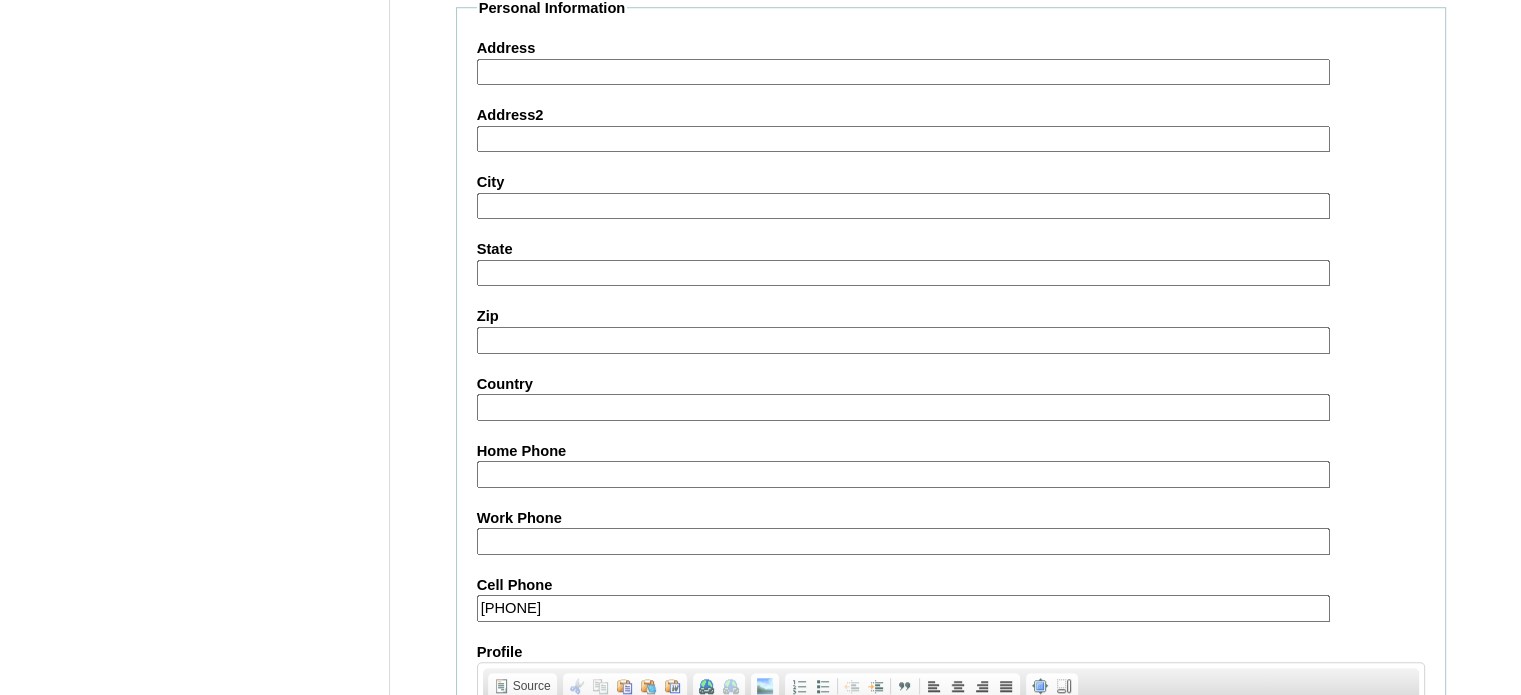 scroll, scrollTop: 1987, scrollLeft: 0, axis: vertical 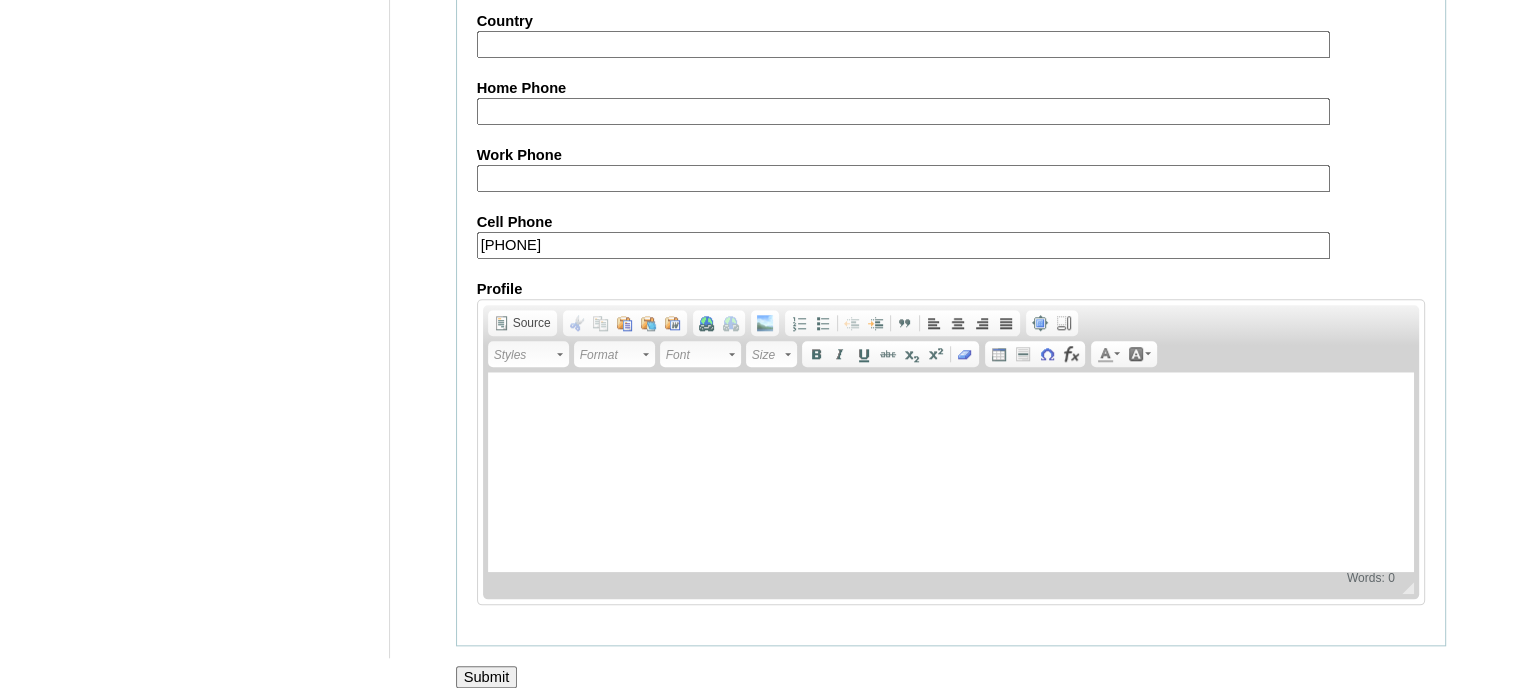 click on "Submit" at bounding box center (487, 677) 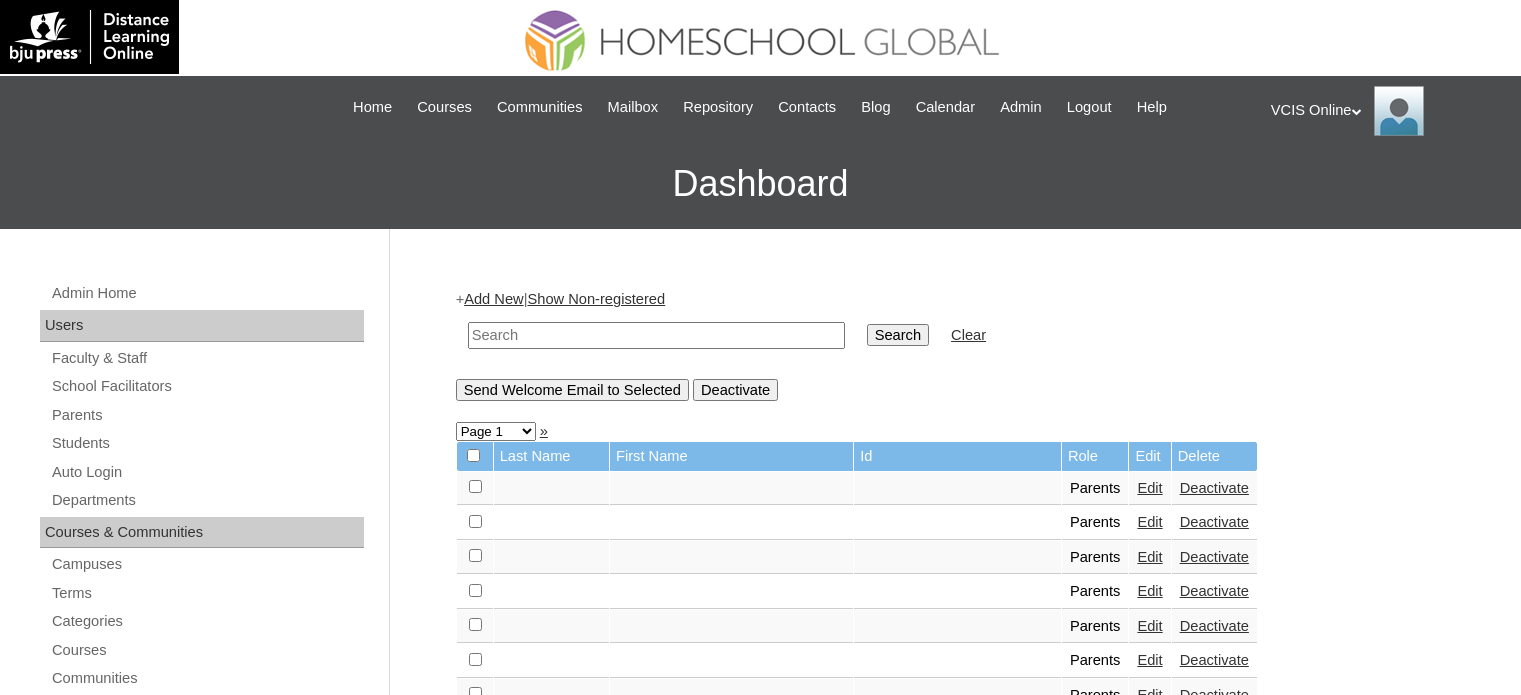 scroll, scrollTop: 0, scrollLeft: 0, axis: both 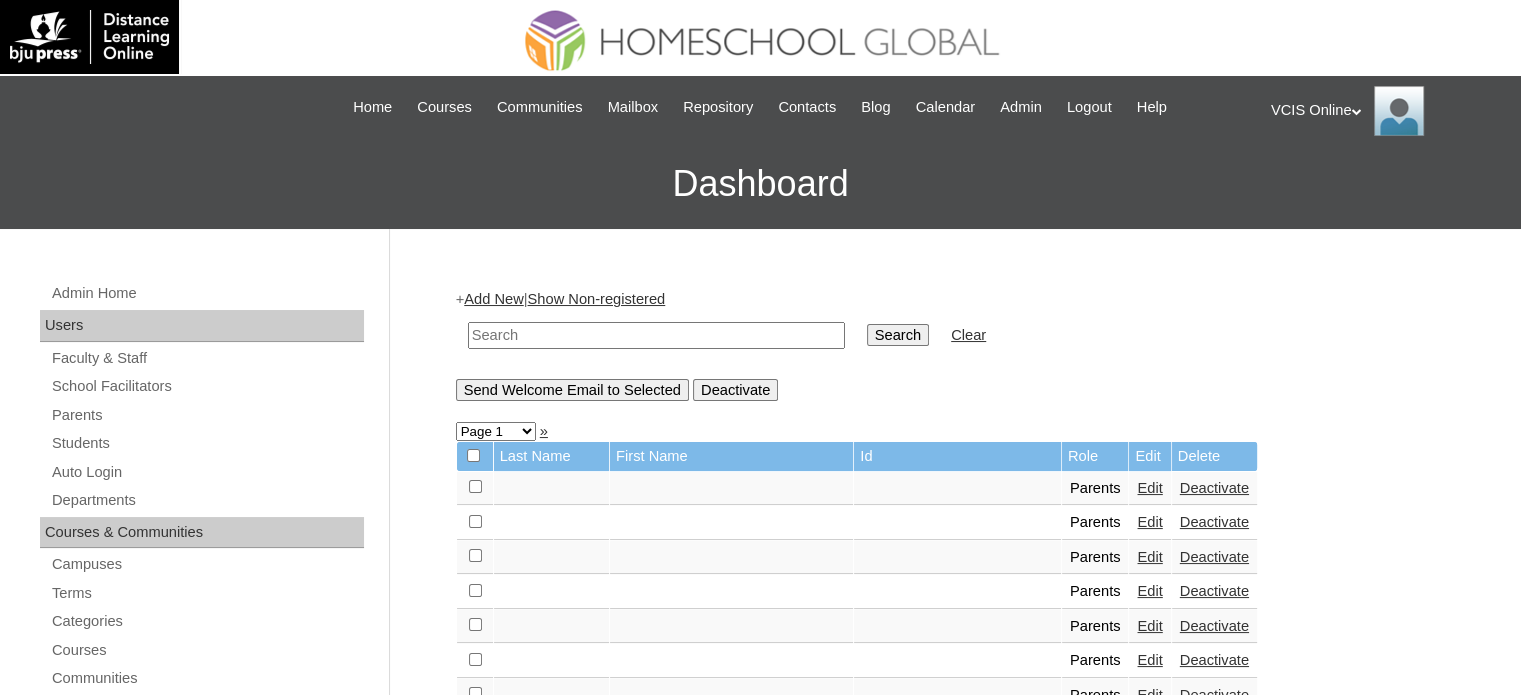 click at bounding box center (656, 335) 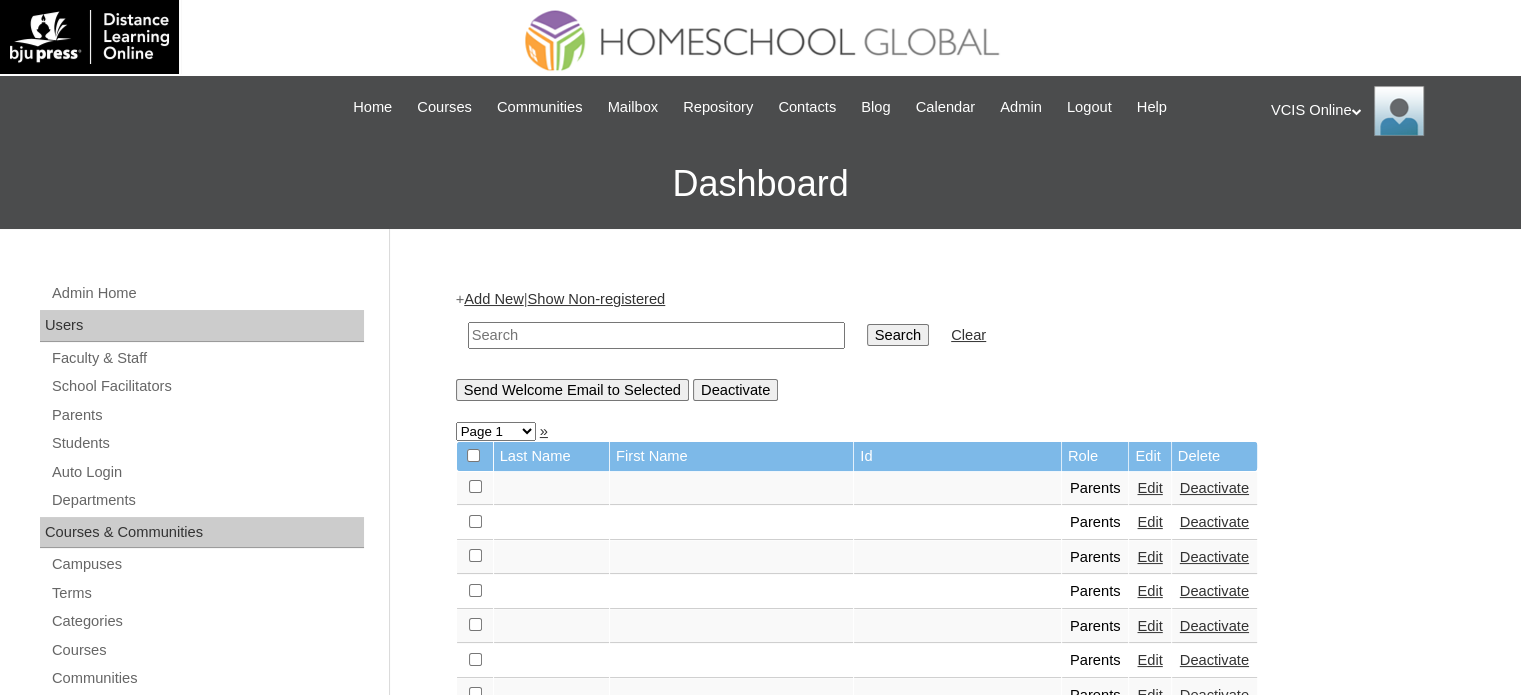paste on "VCIS-015-G6C-PA2025" 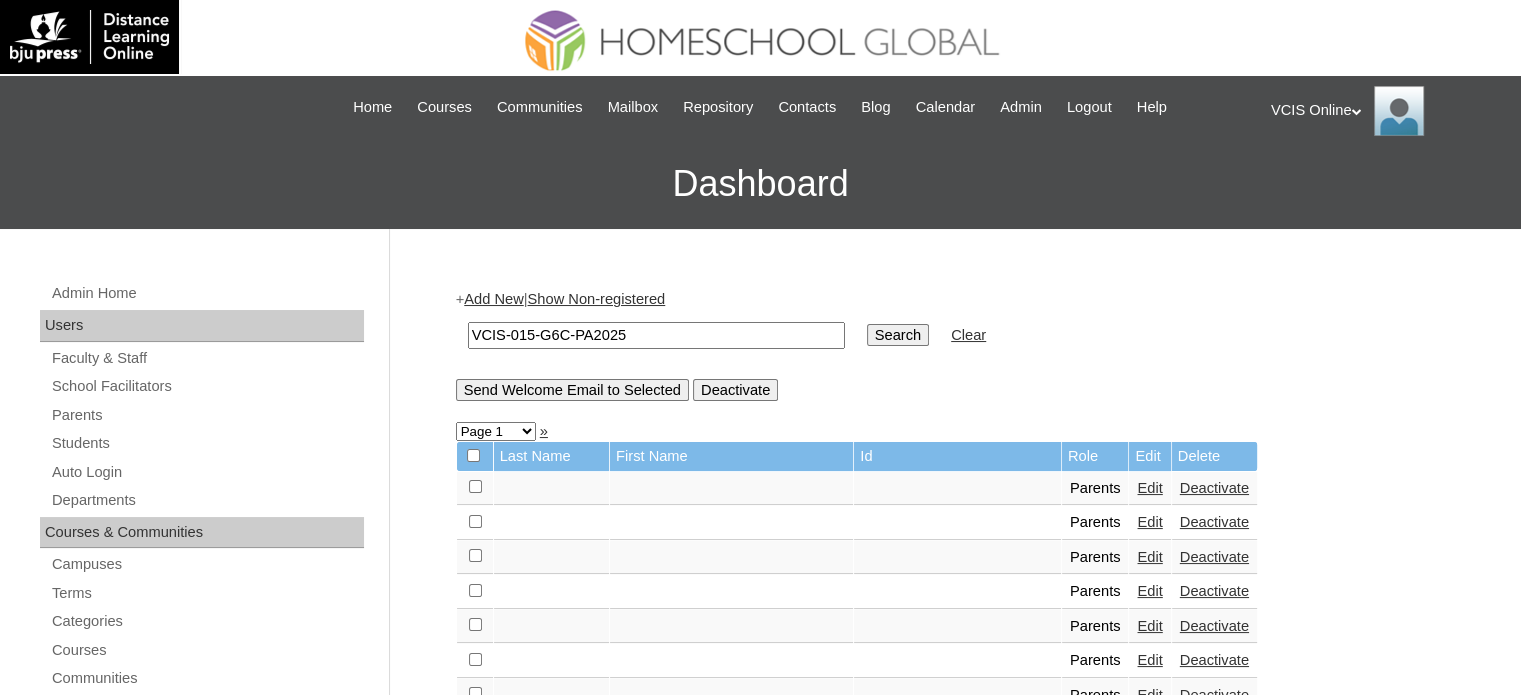 type on "VCIS-015-G6C-PA2025" 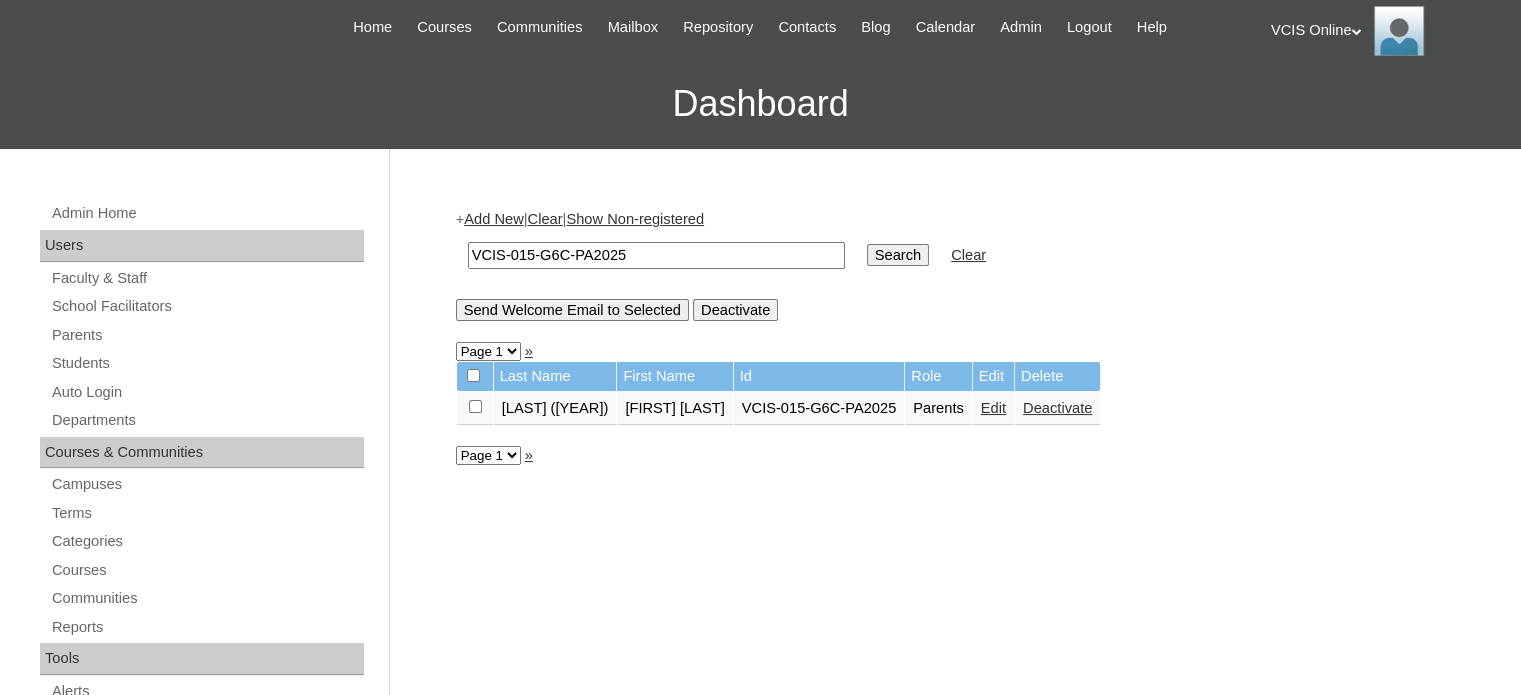 scroll, scrollTop: 0, scrollLeft: 0, axis: both 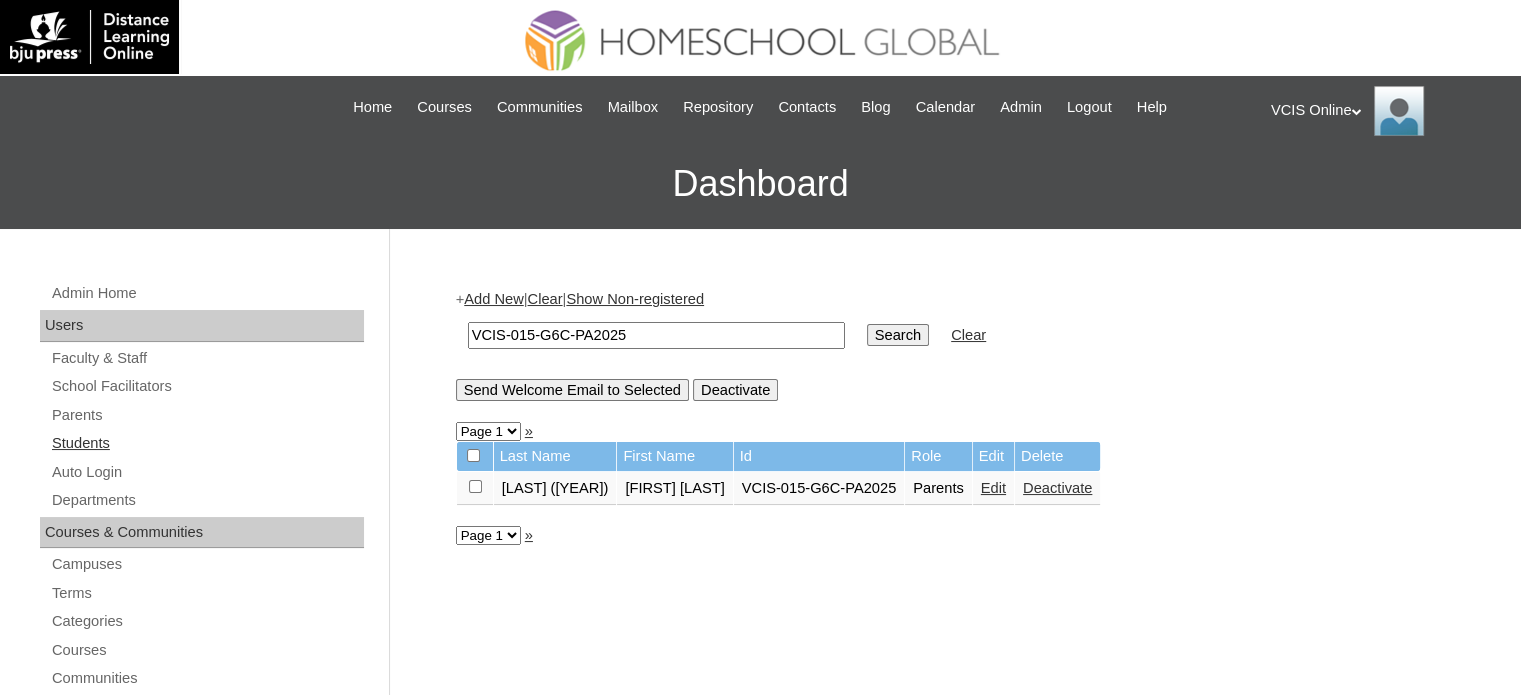 click on "Students" at bounding box center (207, 443) 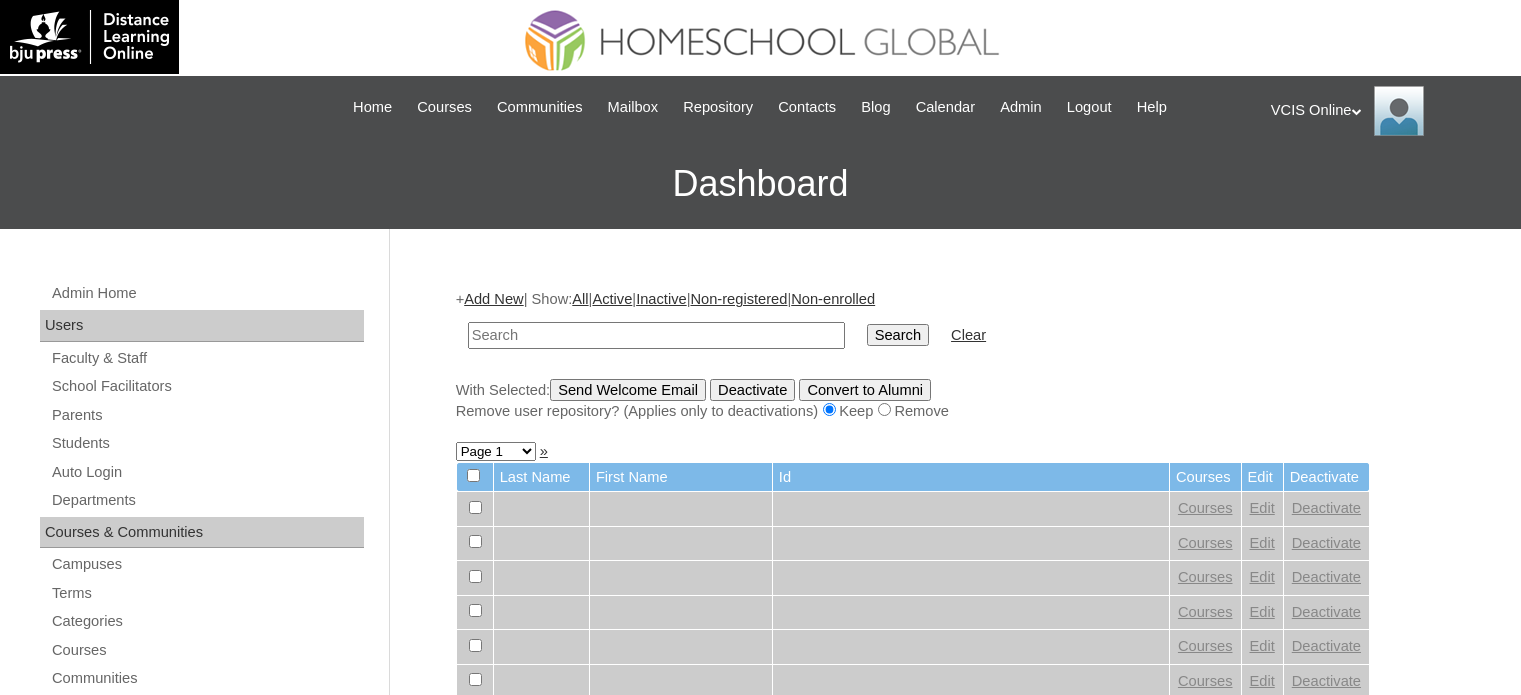 scroll, scrollTop: 0, scrollLeft: 0, axis: both 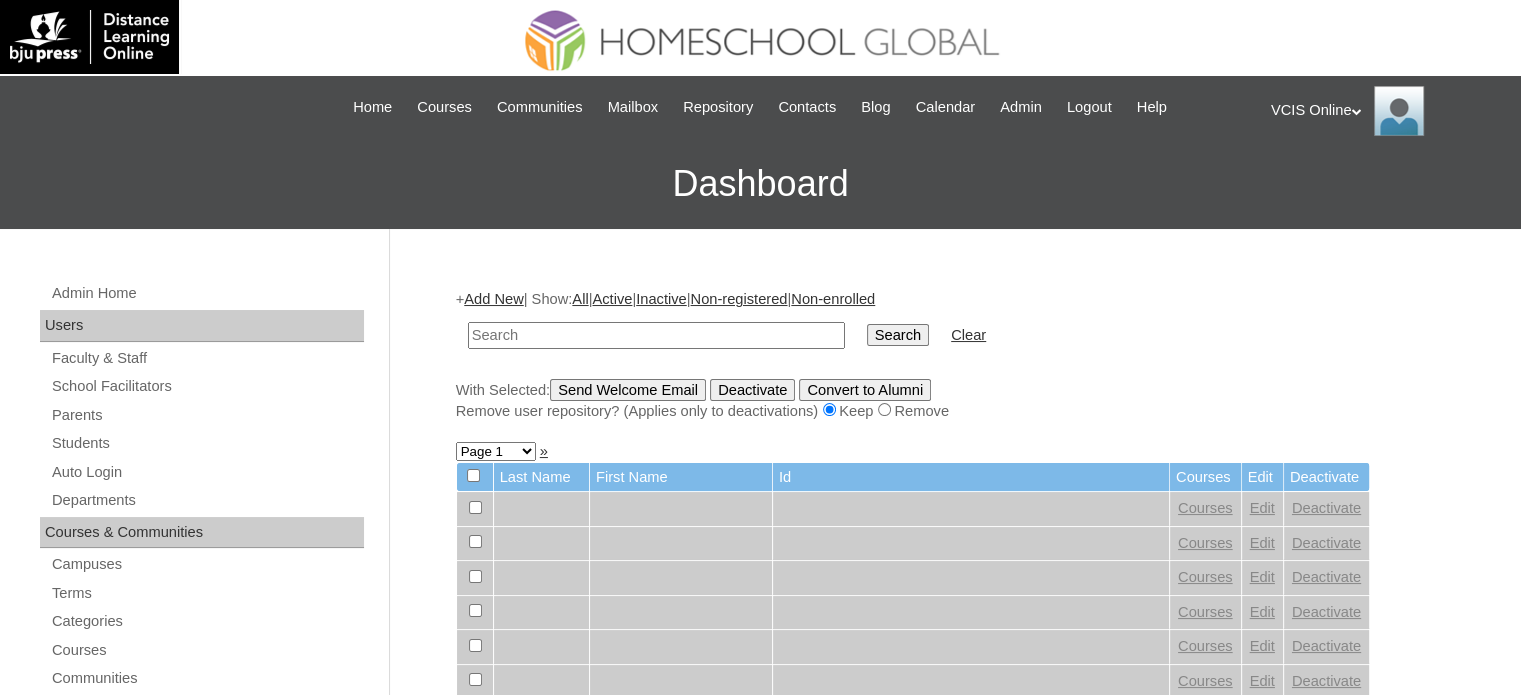 click on "Add New" at bounding box center (493, 299) 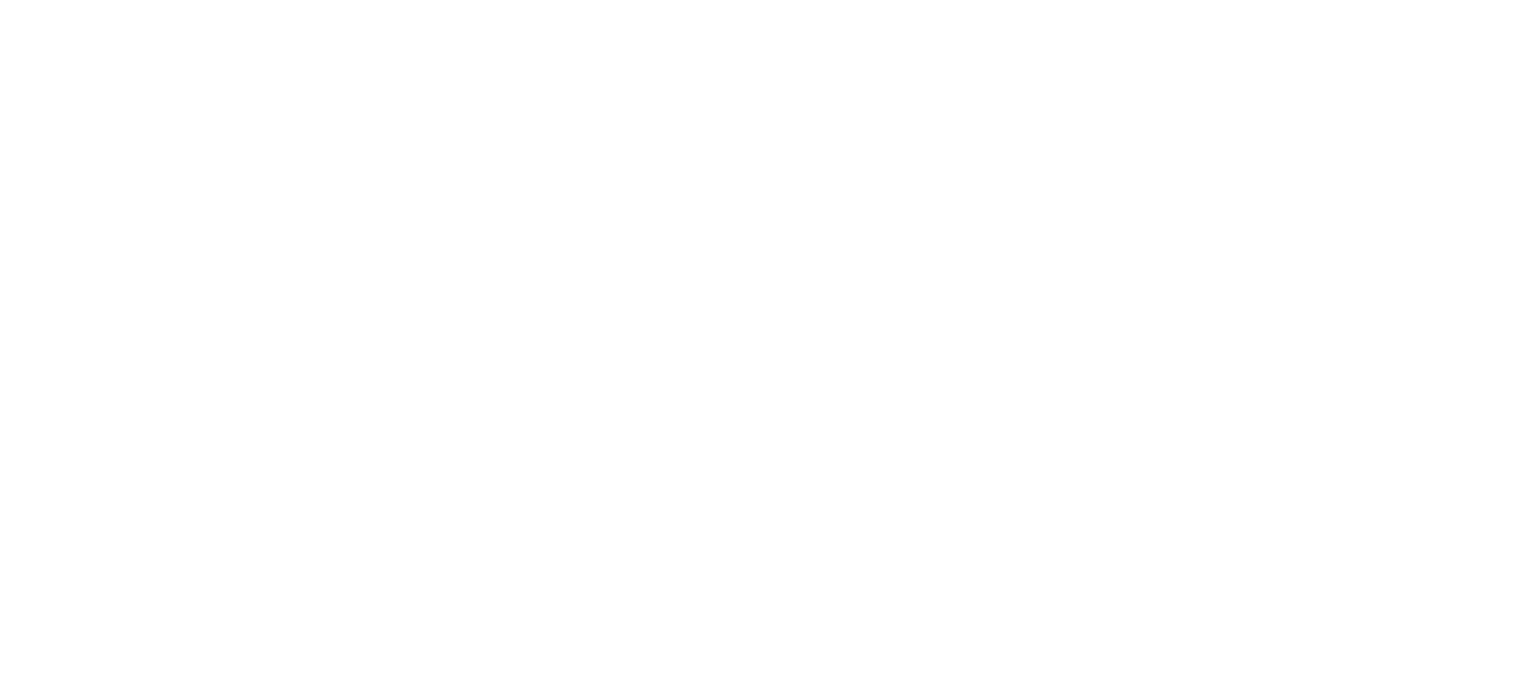 scroll, scrollTop: 0, scrollLeft: 0, axis: both 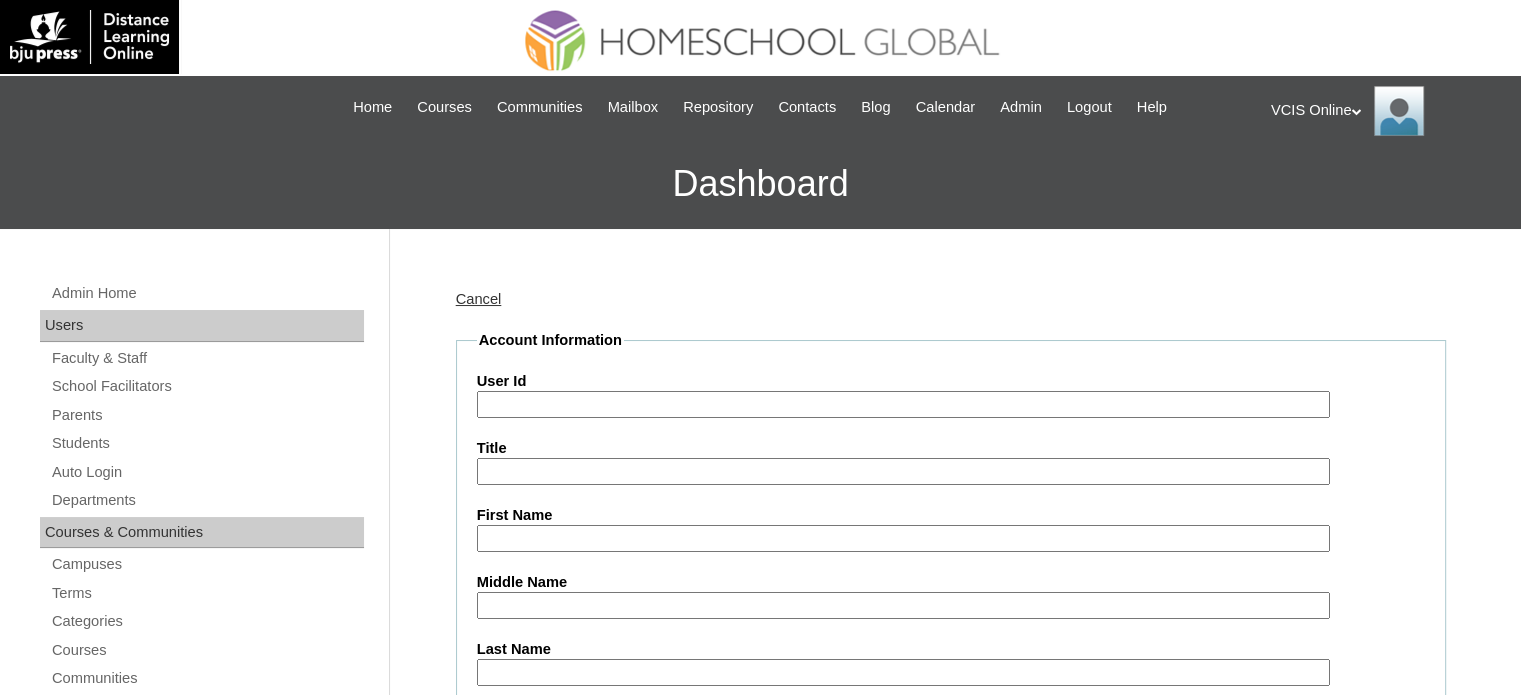 click on "User Id" at bounding box center (903, 404) 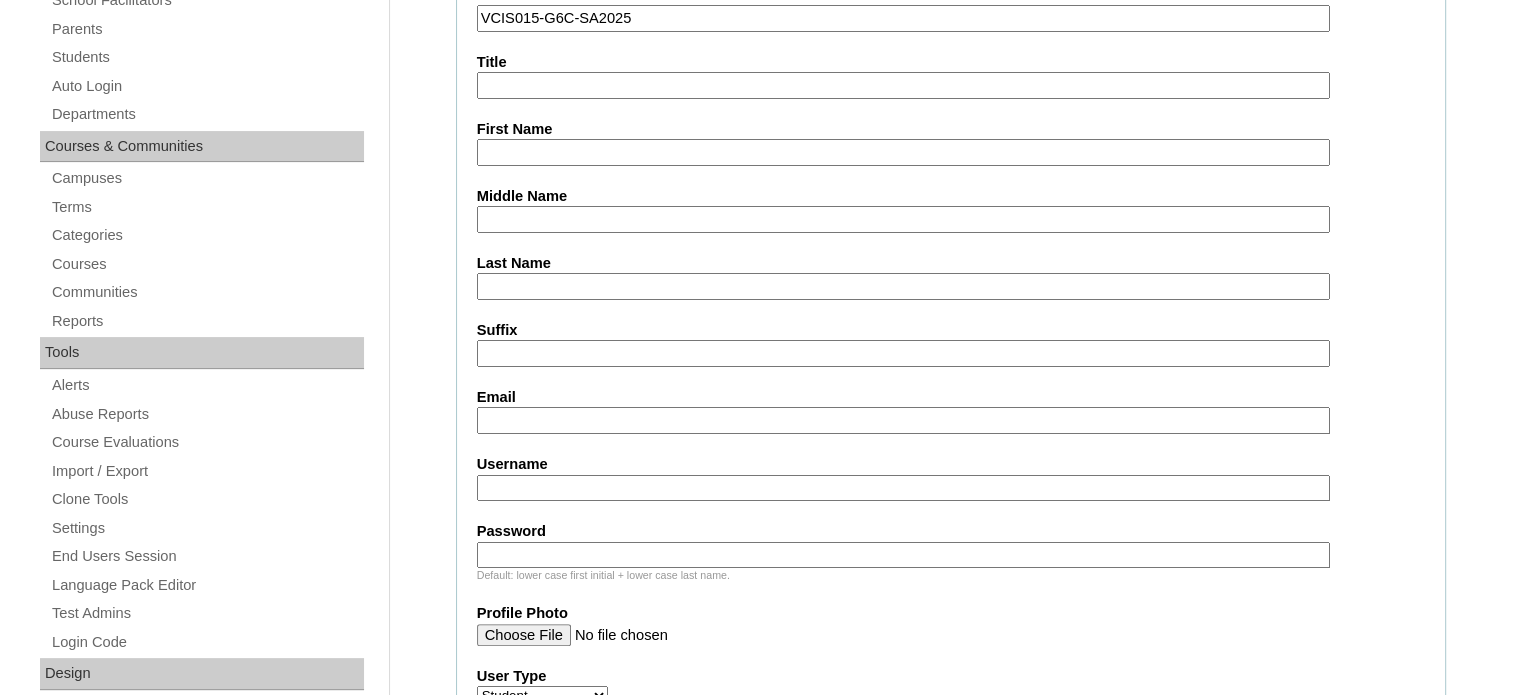scroll, scrollTop: 384, scrollLeft: 0, axis: vertical 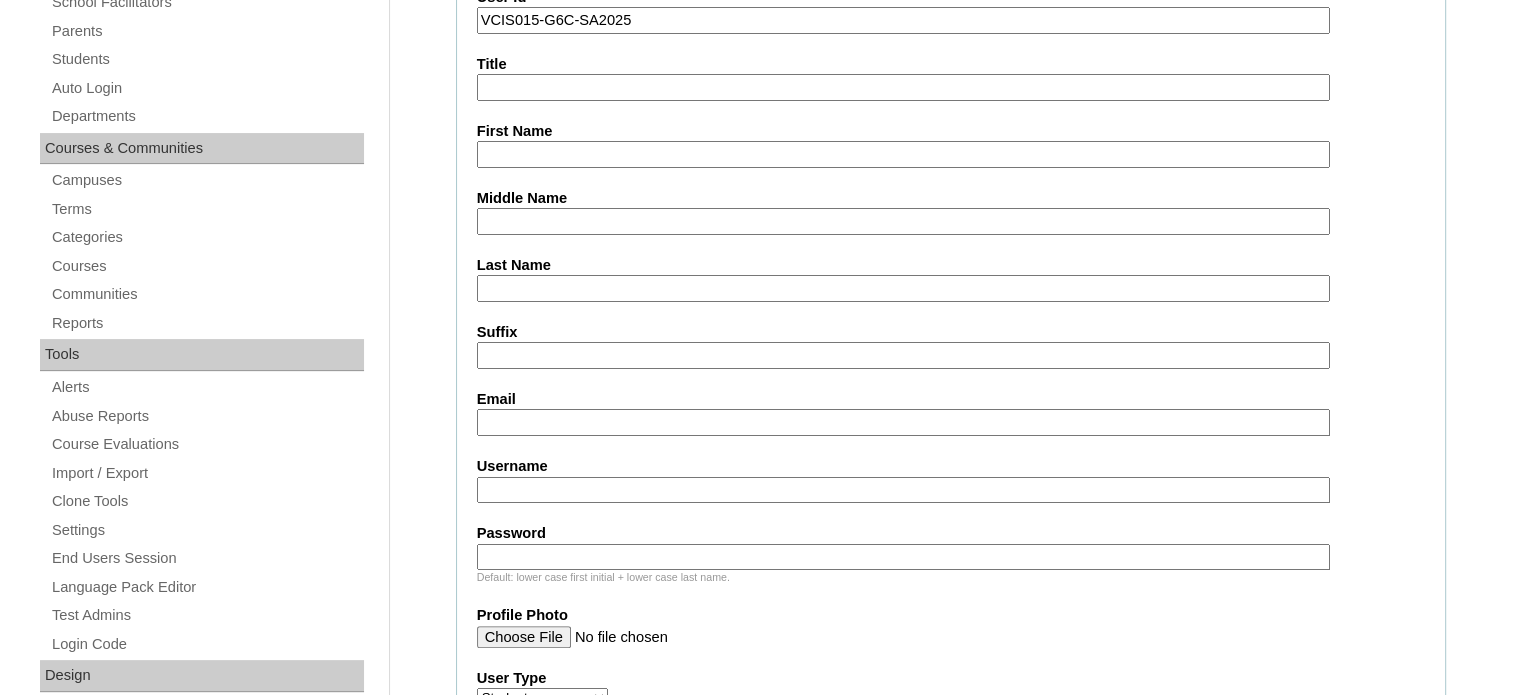 type on "VCIS015-G6C-SA2025" 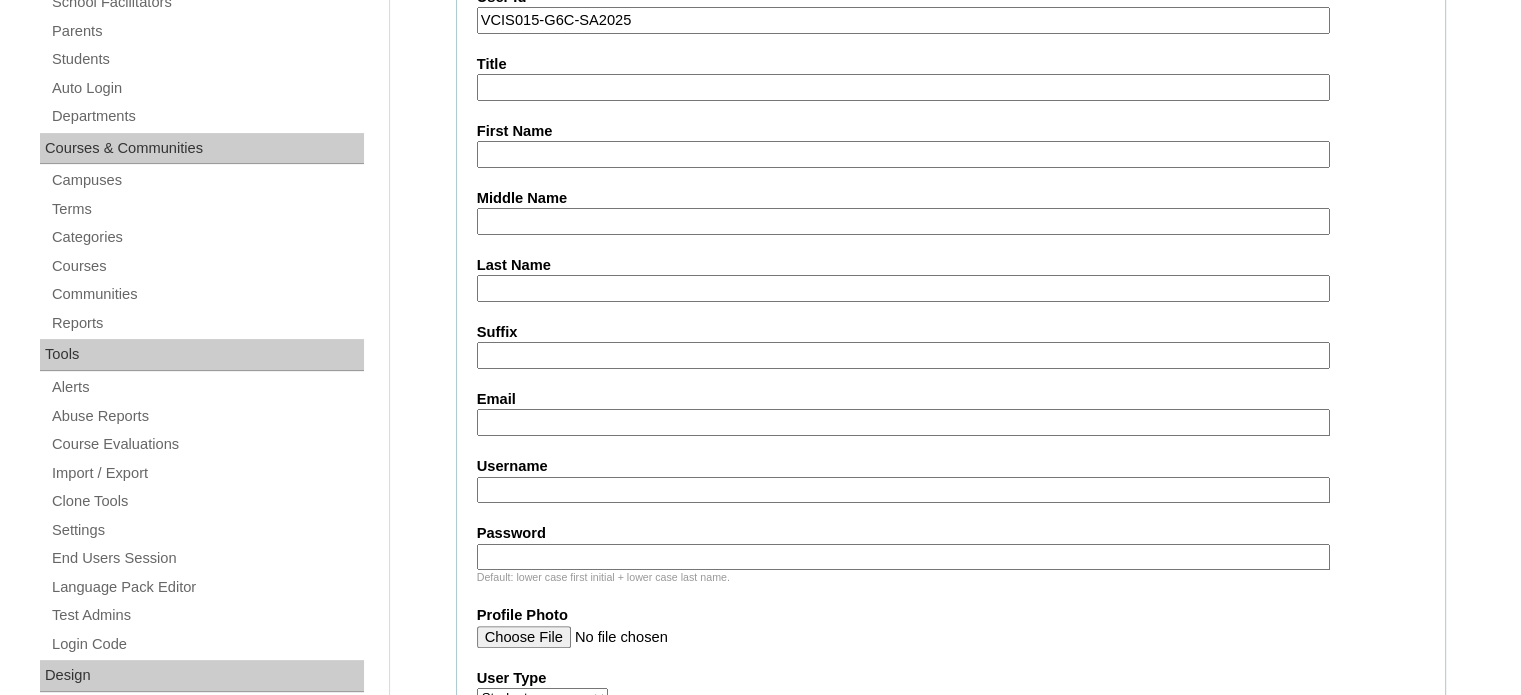 paste on "Misha Piavia Occiano" 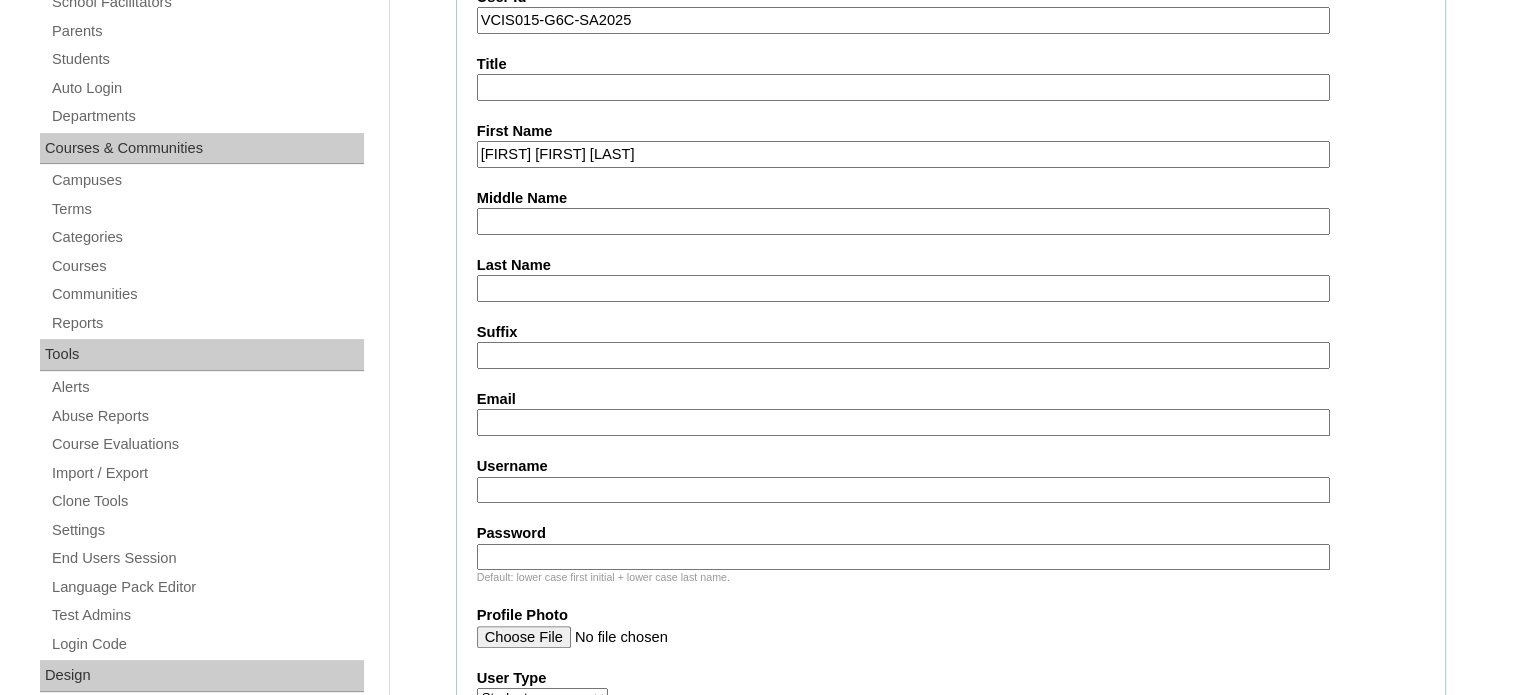 drag, startPoint x: 575, startPoint y: 149, endPoint x: 663, endPoint y: 159, distance: 88.56636 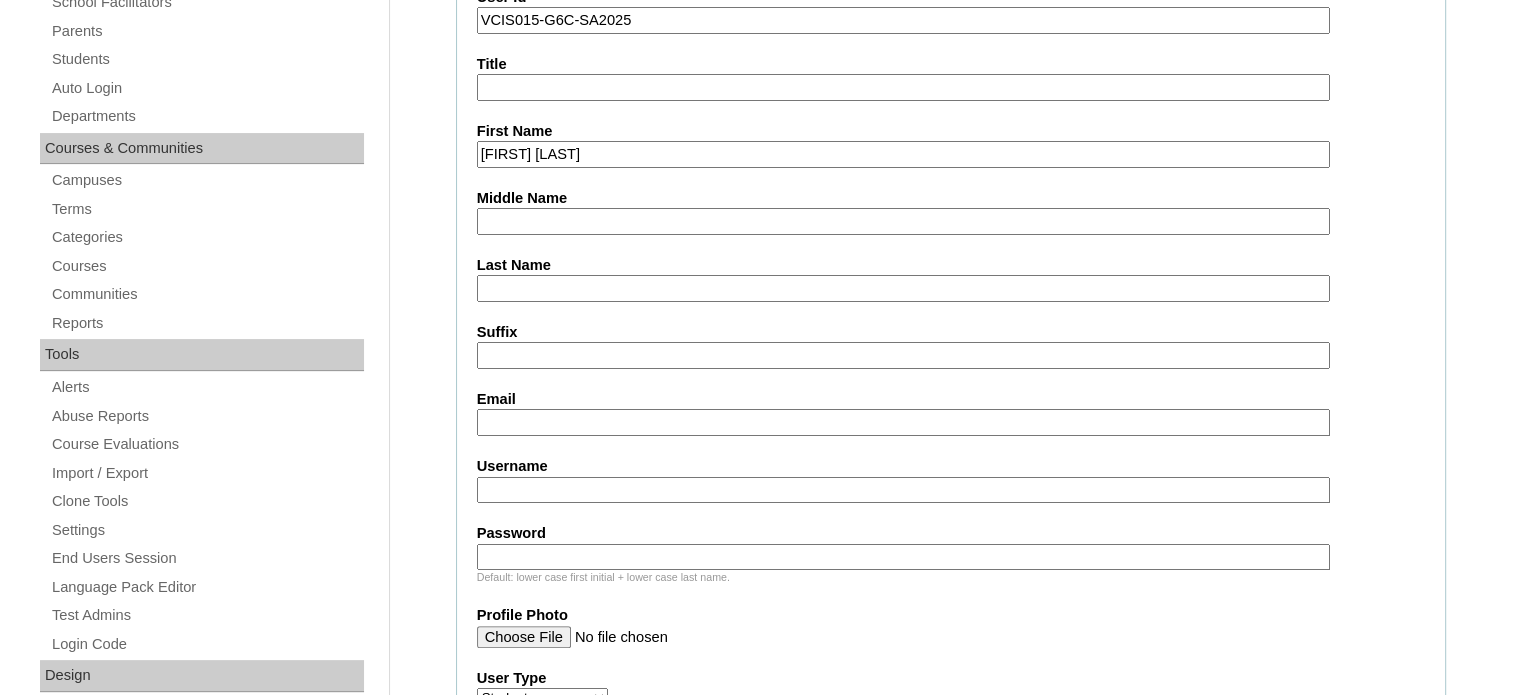 type on "Misha Piavia" 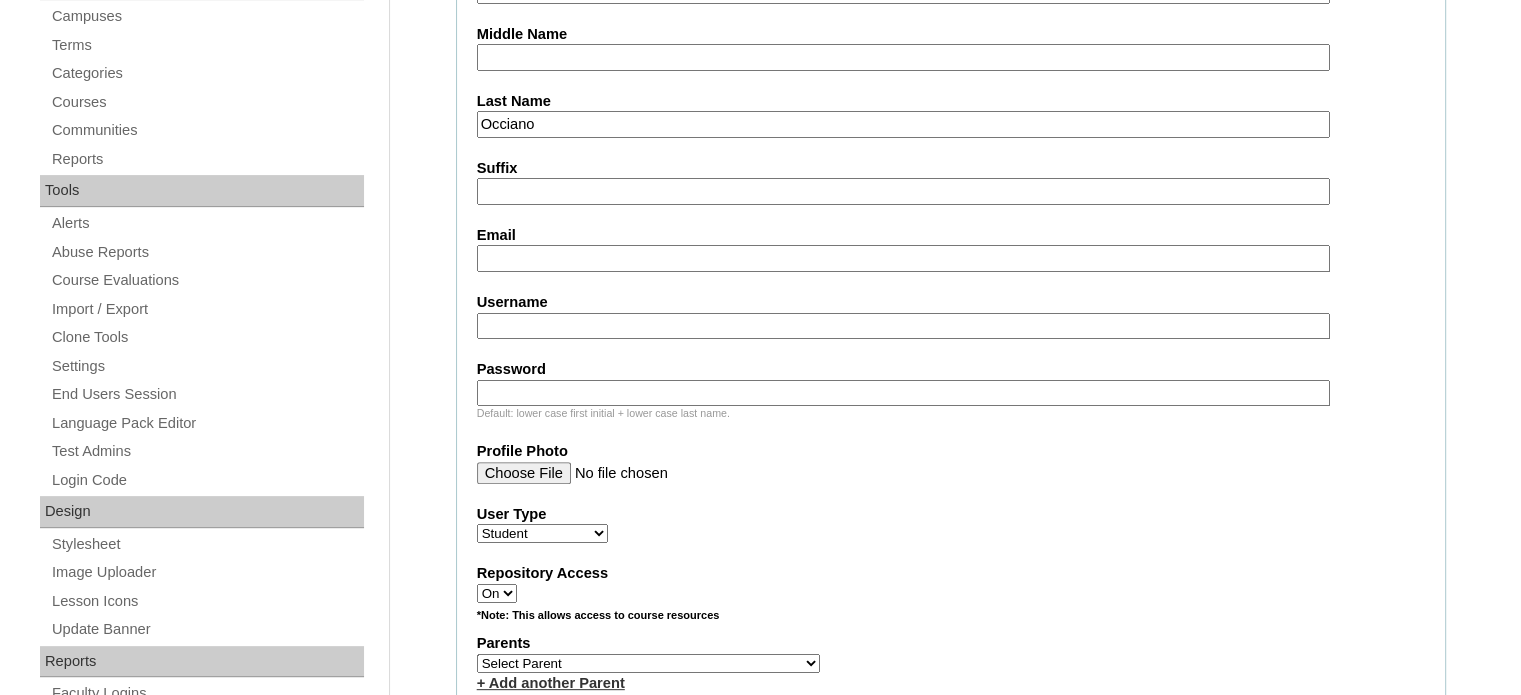 scroll, scrollTop: 548, scrollLeft: 0, axis: vertical 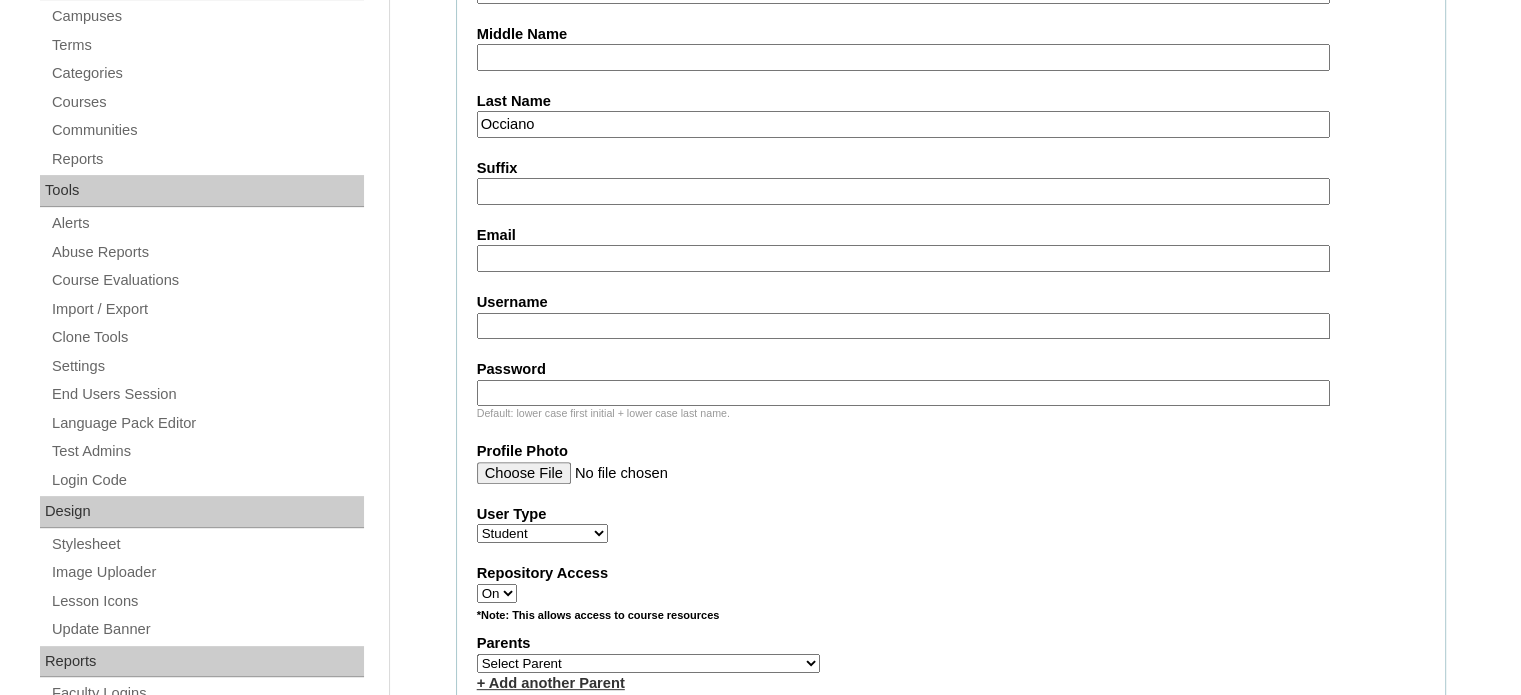 type on "Occiano" 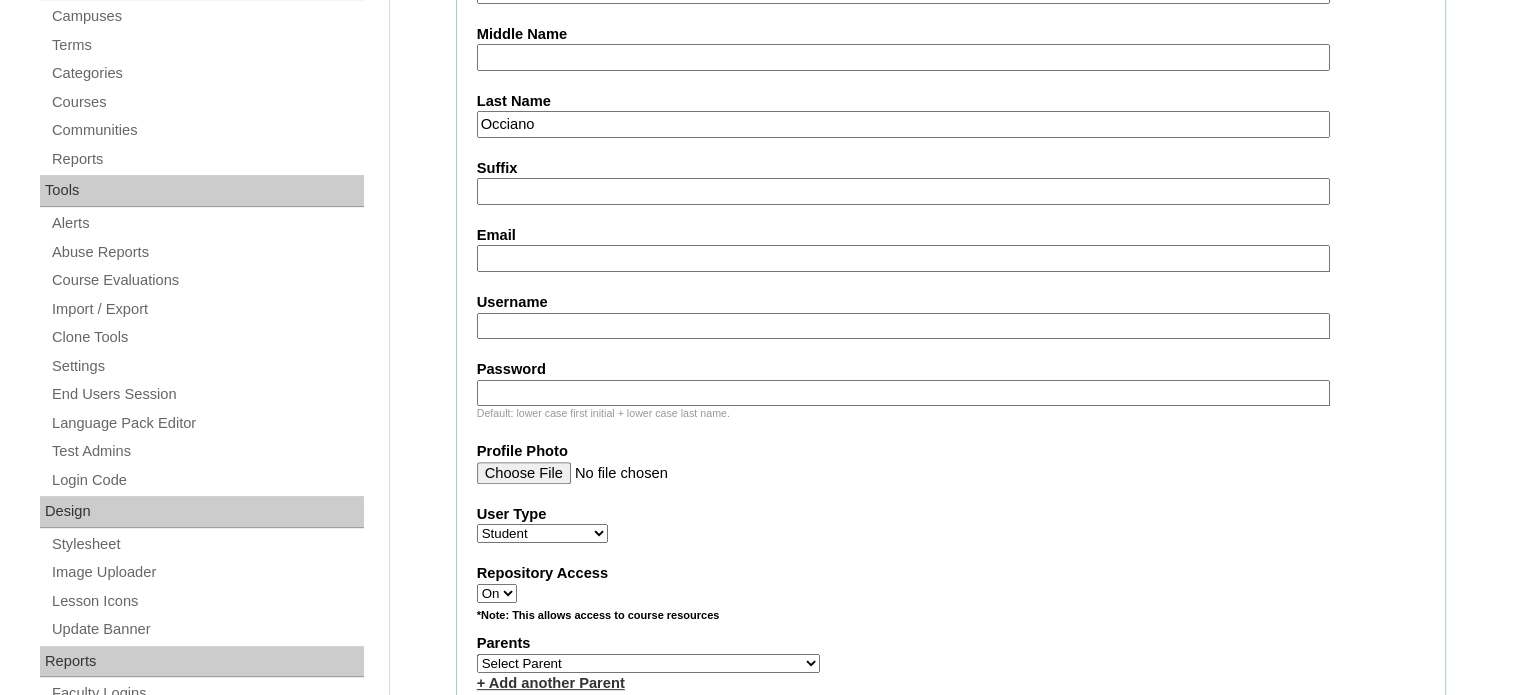paste on "mpocciano.student@vcis.edu.ph" 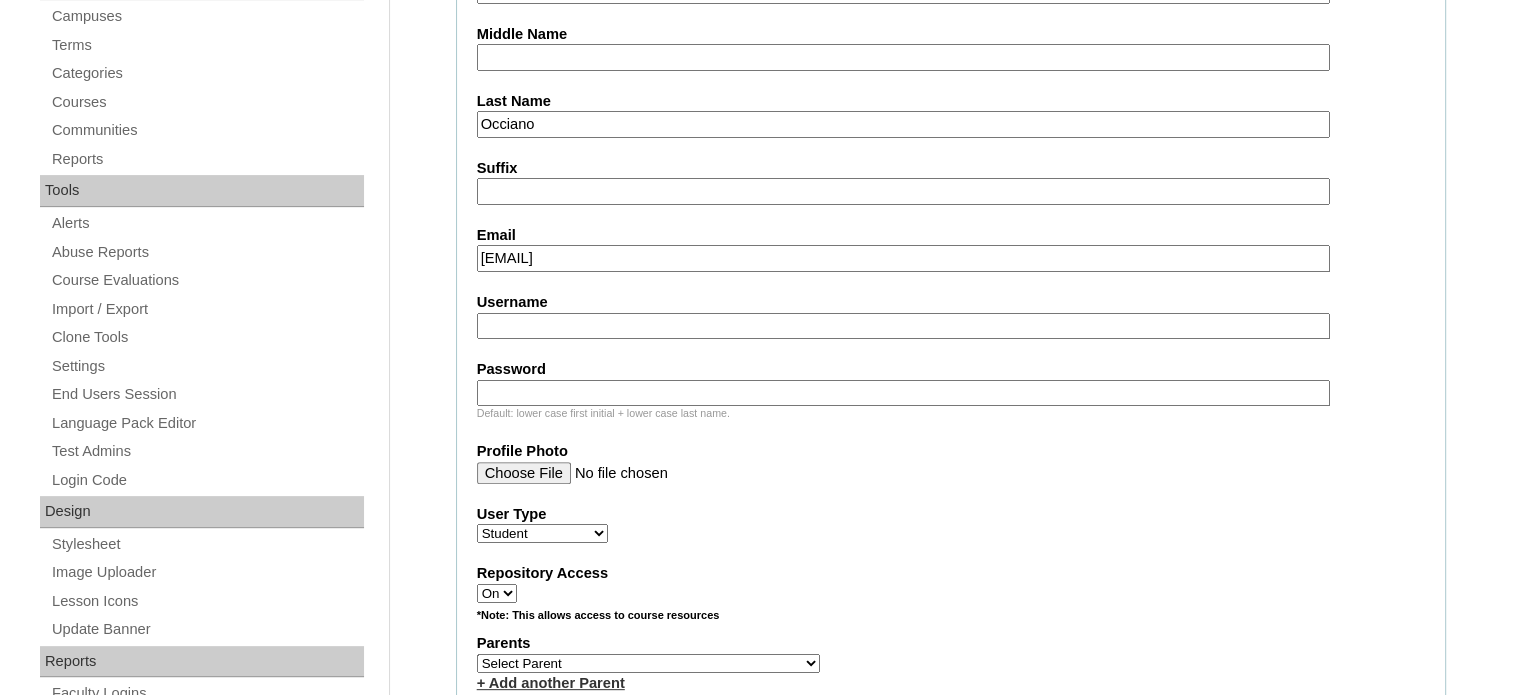 type on "mpocciano.student@vcis.edu.ph" 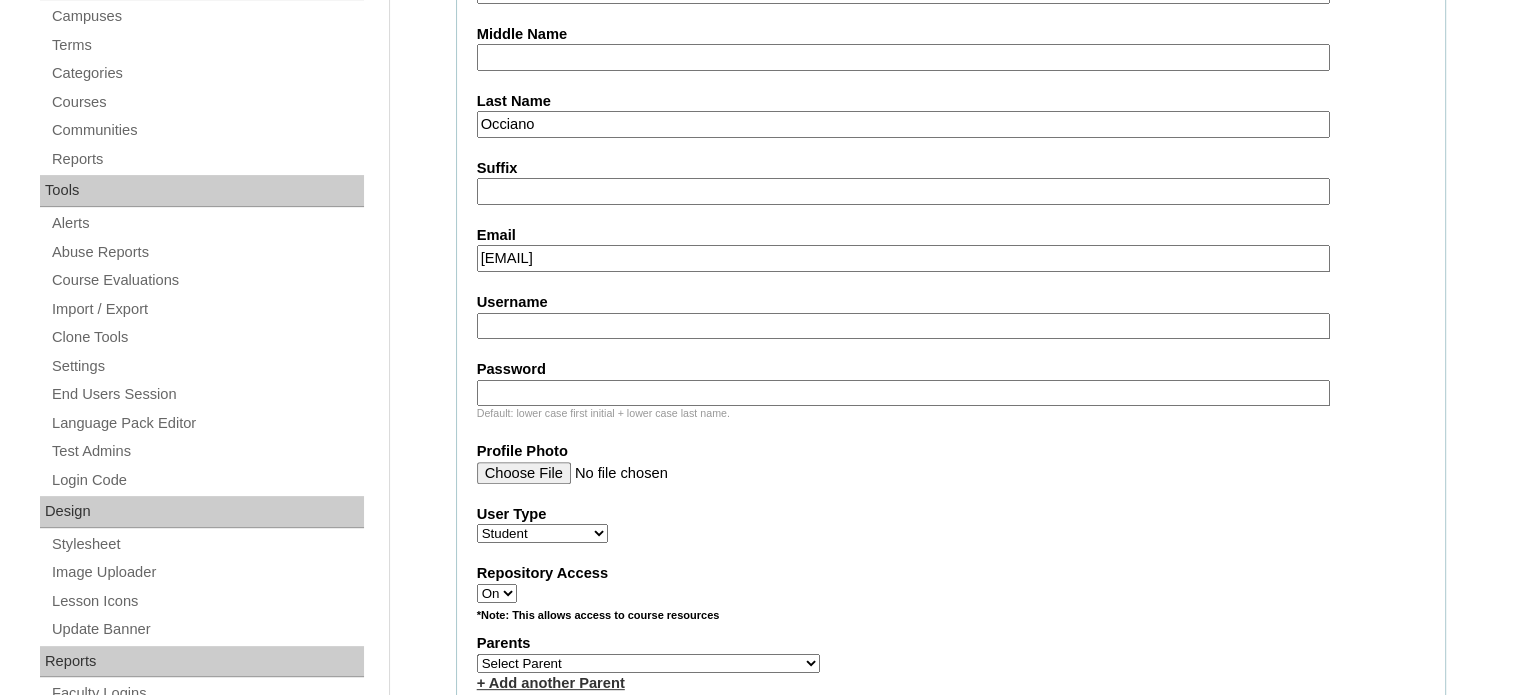 paste on "Misha.Occiano2025" 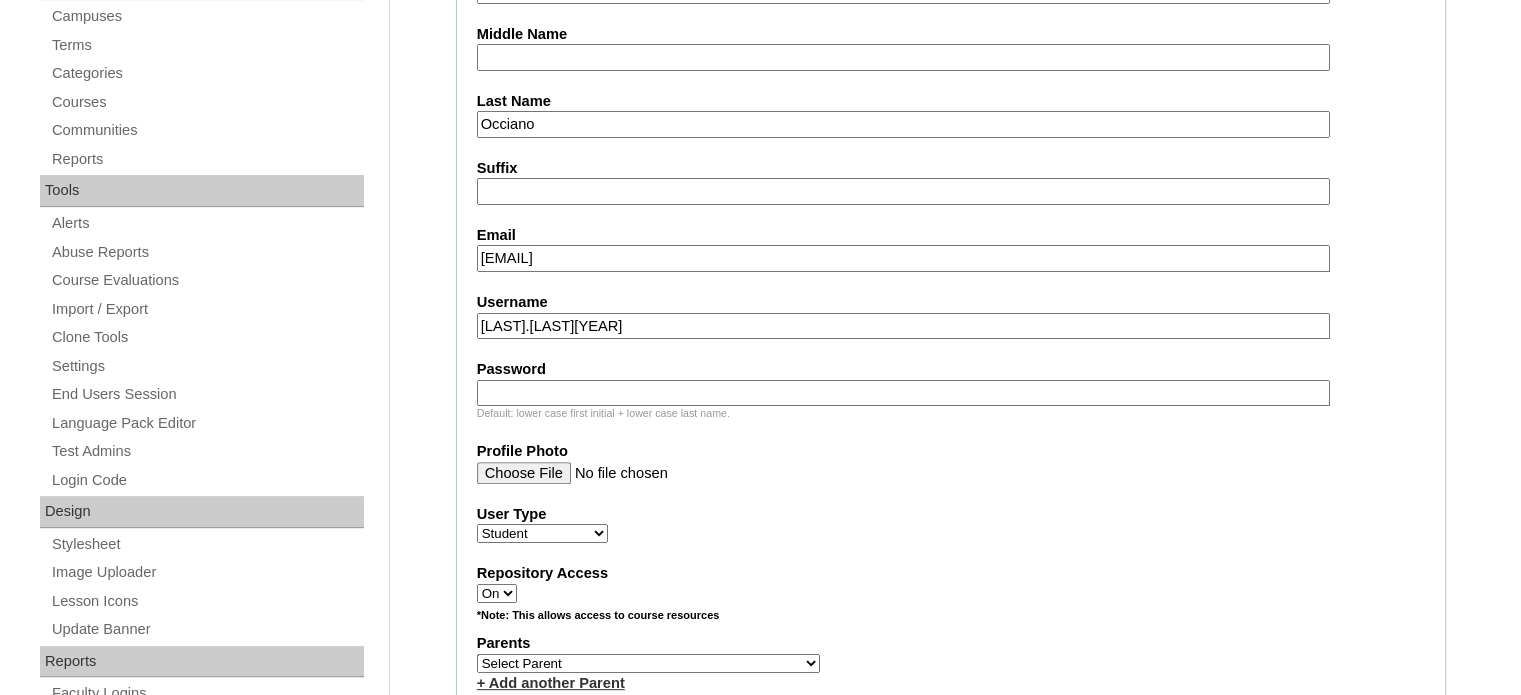 type on "Misha.Occiano2025" 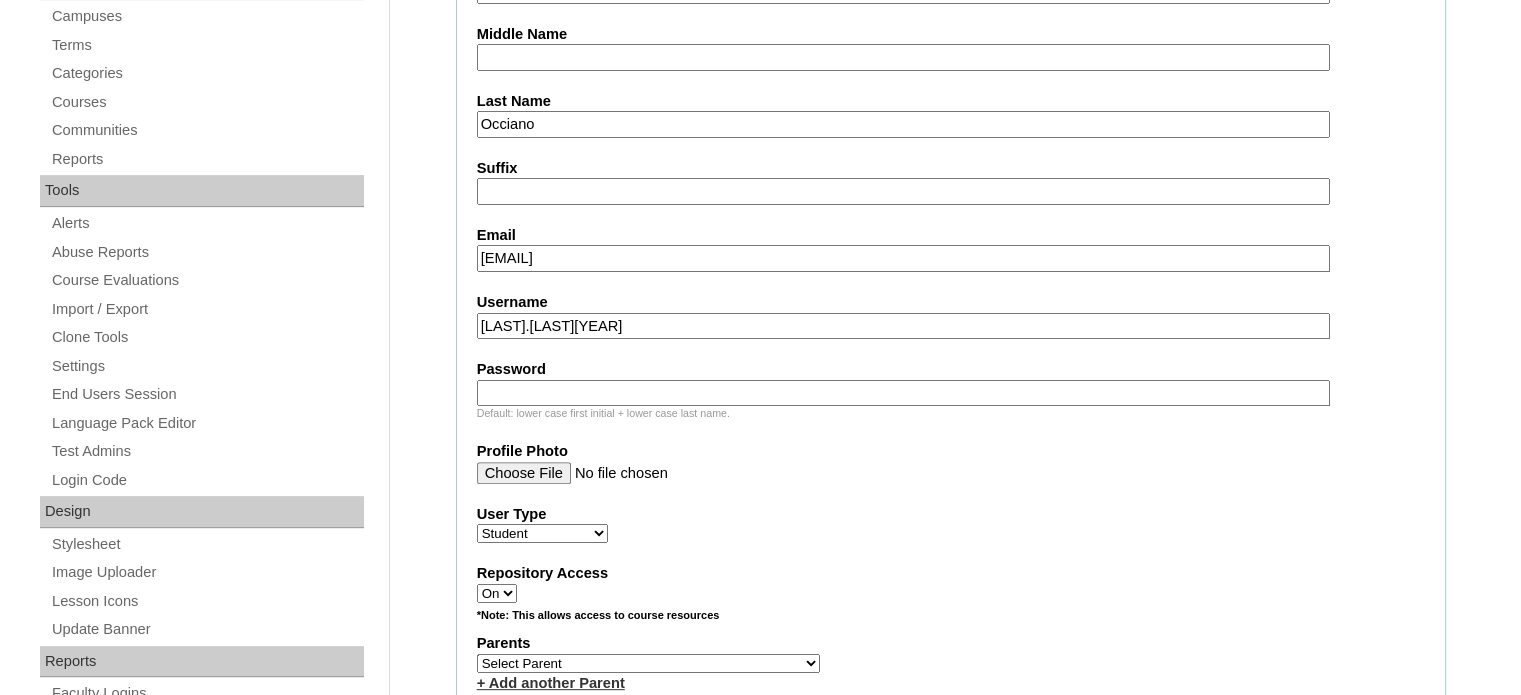 paste on "dSps9x" 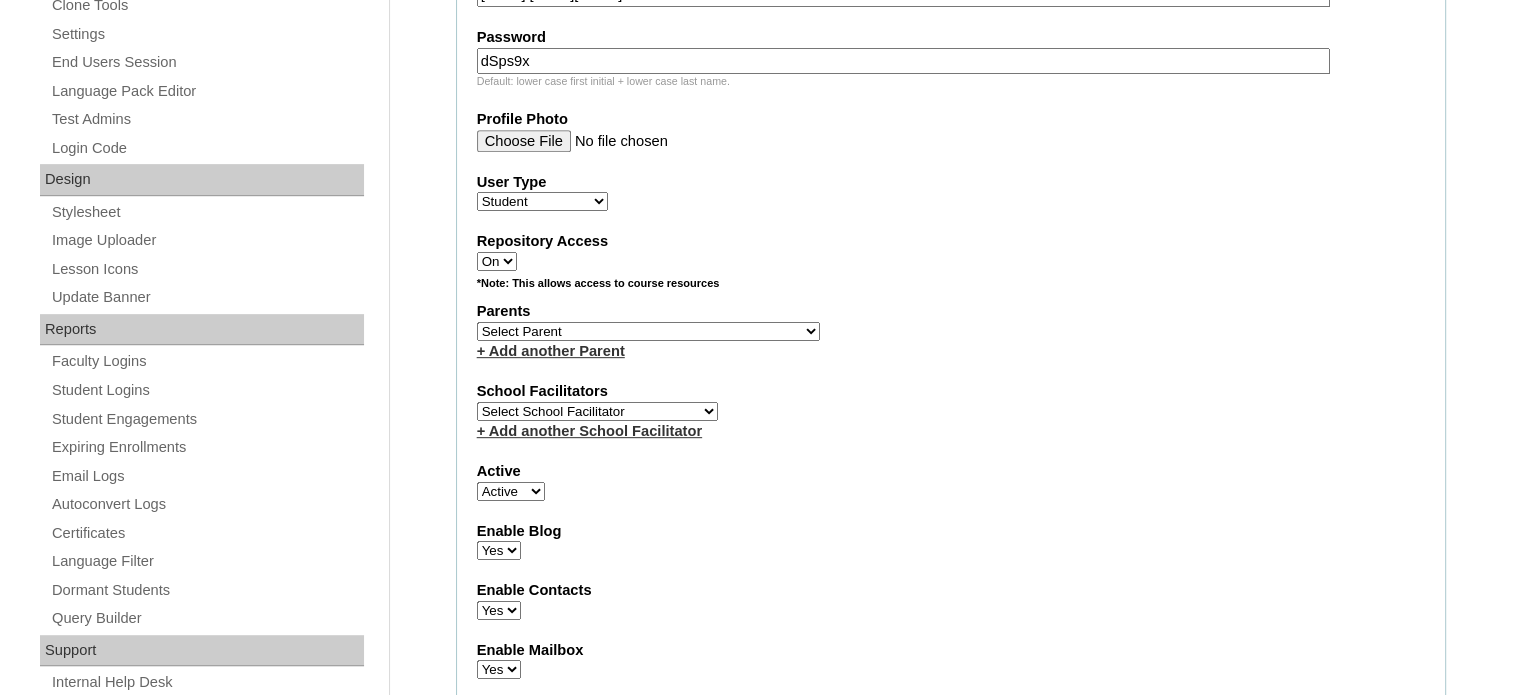 scroll, scrollTop: 896, scrollLeft: 0, axis: vertical 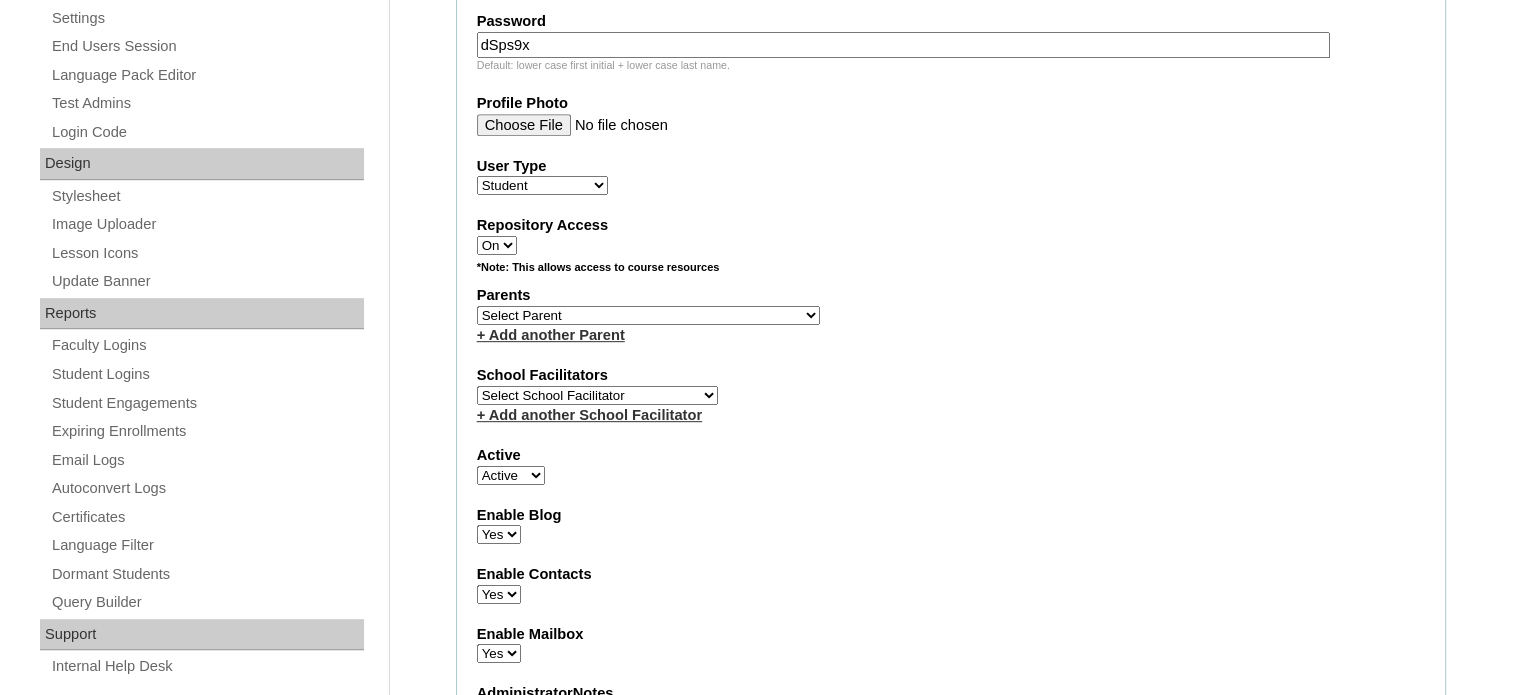 type on "dSps9x" 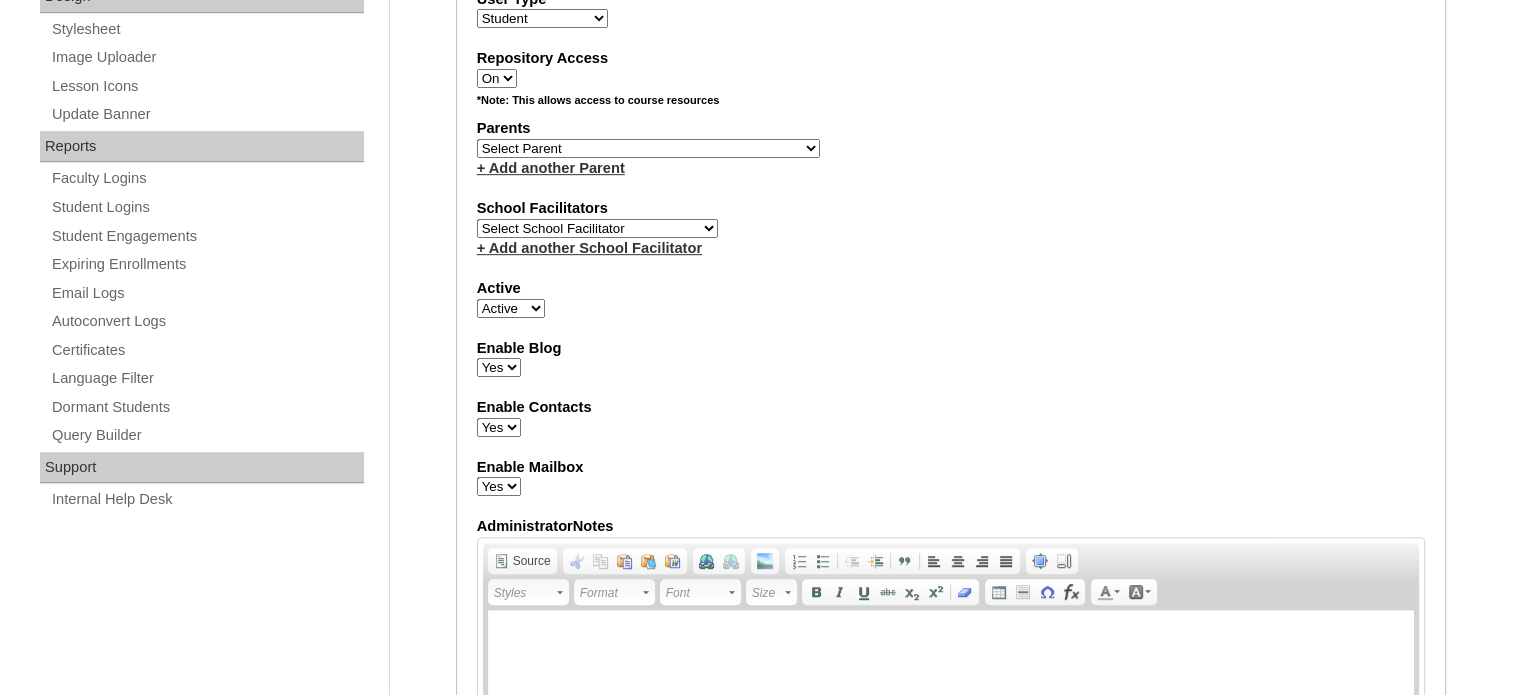 scroll, scrollTop: 826, scrollLeft: 0, axis: vertical 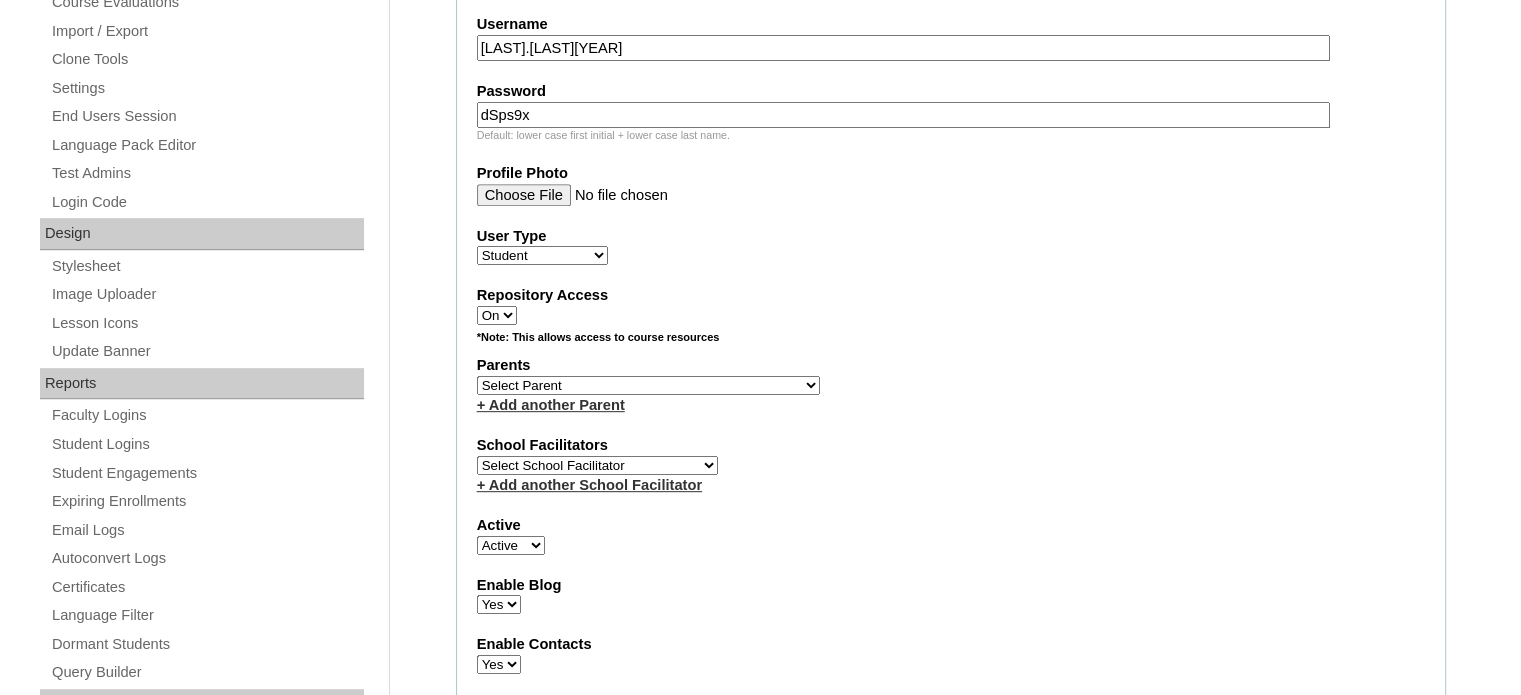 click on "Select Parent
,
,
,
,
,
,
,
,
,
,
,
,
,
,
,
,
,
,
,
,
,
,
,
,
,
,
,
,
,
,
,
,
,
,
,
,
,
,
,
, Earl
, Leona Mae
, Mark and Rem Facilitators Account
Abastillas, Ruby Anne
Adelantar, Christine
AGUILAR, PAULA BIANCA DE GUIA
AGUTO ABAD, MARIA KIMBERLY
Allego, (OLD) Jacqueline V.
Apostol (2025), Ma. Angelique
Arabia, Joy Pauline
Arca, Marinela
ARINGAY, Rona
AUSTRIA	, GENIE (2023)
Bahtiyorovic Mahkamov, Umid
Bajarias 2025, Ma. Luz
Balay , Jennie Rose
Balingit, 2025, Jennith
BALISBIS (2025), CHAREEN
Balubayan , Bleszl Grace
Banez, Mary Karmilita
Bayudan., Charo
Benitez, Maria Christina
Boosten, April Aro
Braga, Pilita Castro
Braga (new), Pilita
Briones, Keziah
Buncio, Sophia Ellen
Caalim, Kathleen Grace
Calangian (2025), Dexter
Cani (2025), Michelle Anne
Canlas, Maria Criselda
Carino (OLD), Catherina" at bounding box center (648, 385) 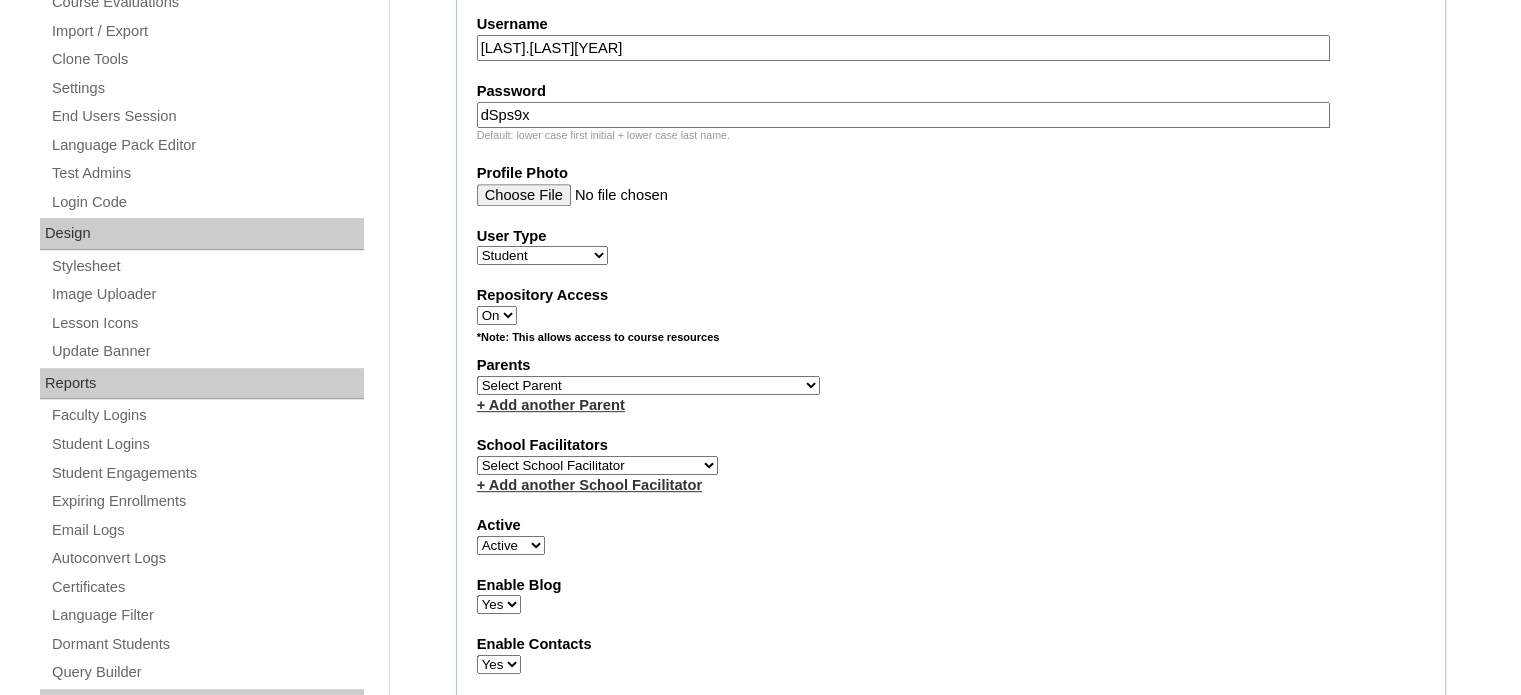 select on "42989" 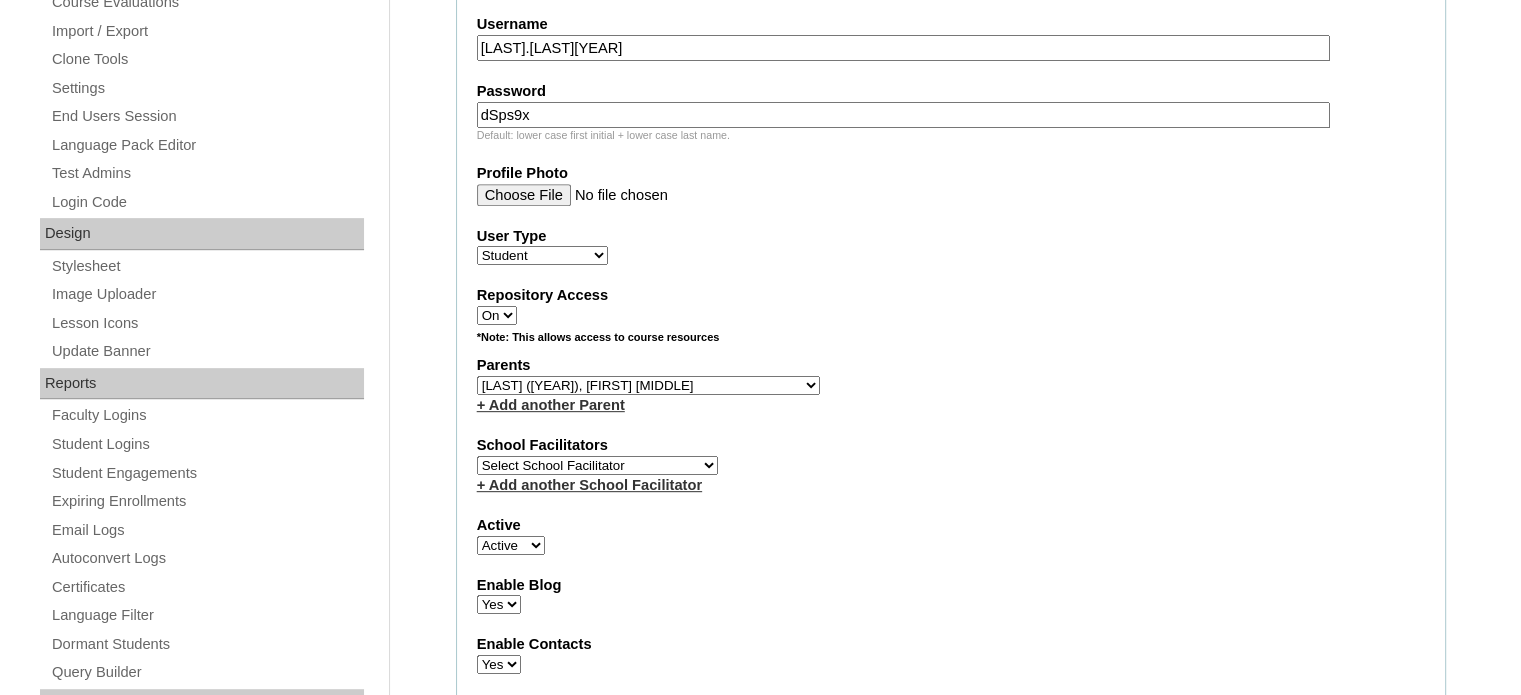 click on "Select Parent
,
,
,
,
,
,
,
,
,
,
,
,
,
,
,
,
,
,
,
,
,
,
,
,
,
,
,
,
,
,
,
,
,
,
,
,
,
,
,
, Earl
, Leona Mae
, Mark and Rem Facilitators Account
Abastillas, Ruby Anne
Adelantar, Christine
AGUILAR, PAULA BIANCA DE GUIA
AGUTO ABAD, MARIA KIMBERLY
Allego, (OLD) Jacqueline V.
Apostol (2025), Ma. Angelique
Arabia, Joy Pauline
Arca, Marinela
ARINGAY, Rona
AUSTRIA	, GENIE (2023)
Bahtiyorovic Mahkamov, Umid
Bajarias 2025, Ma. Luz
Balay , Jennie Rose
Balingit, 2025, Jennith
BALISBIS (2025), CHAREEN
Balubayan , Bleszl Grace
Banez, Mary Karmilita
Bayudan., Charo
Benitez, Maria Christina
Boosten, April Aro
Braga, Pilita Castro
Braga (new), Pilita
Briones, Keziah
Buncio, Sophia Ellen
Caalim, Kathleen Grace
Calangian (2025), Dexter
Cani (2025), Michelle Anne
Canlas, Maria Criselda
Carino (OLD), Catherina" at bounding box center [648, 385] 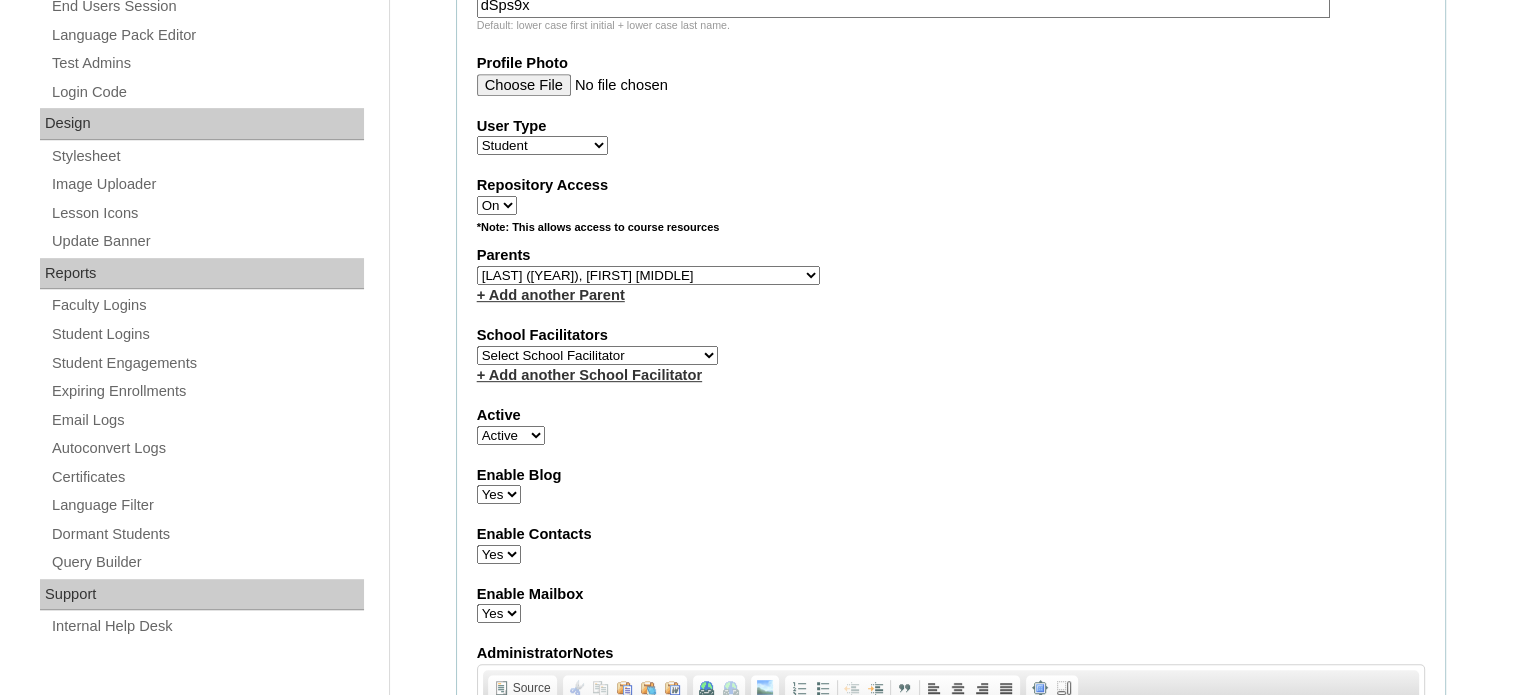 scroll, scrollTop: 952, scrollLeft: 0, axis: vertical 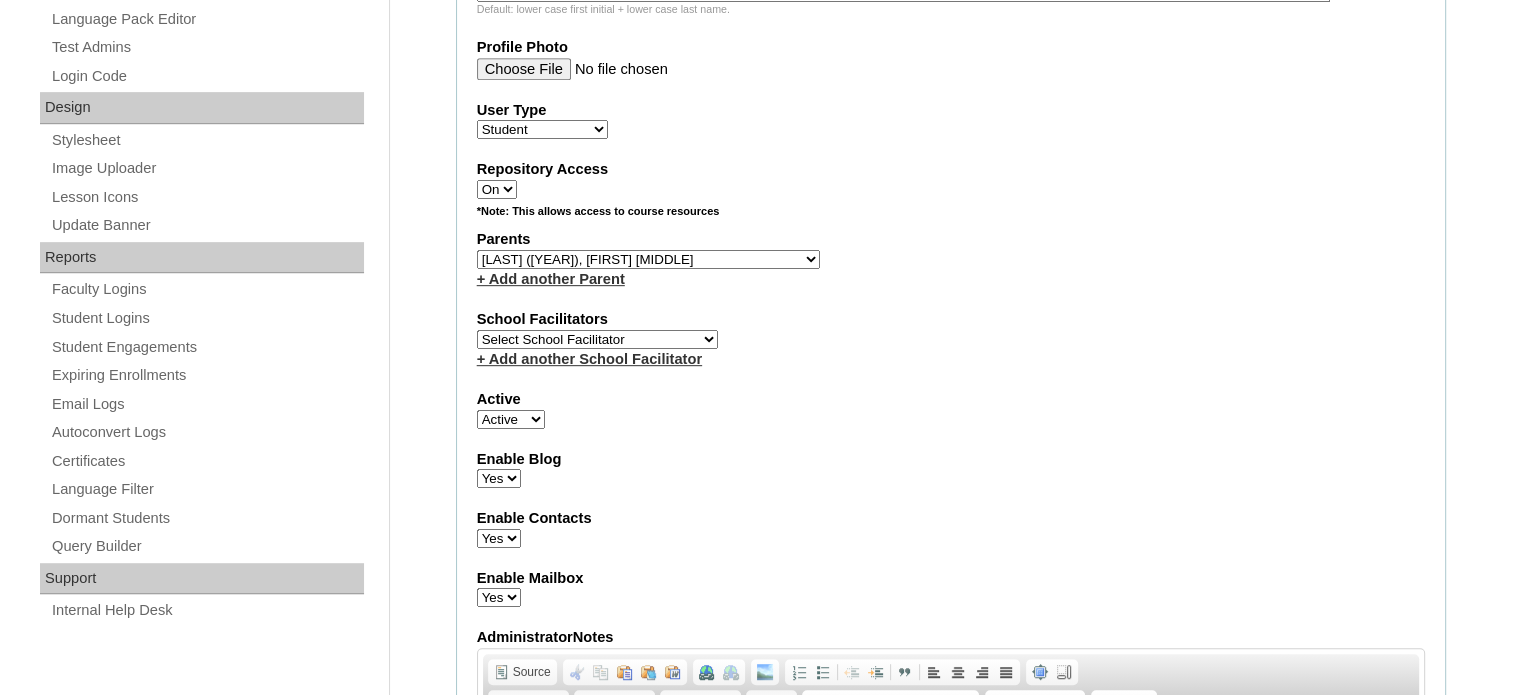 click on "Select School Facilitator
Norman Añain
Ruffa Abadijas
Mary Abella
Gloryfe Abion
Ariel Micah Albuero
Ariel Albuero OLD
KC Arciaga
Denise Ayado
Ruth Maye Bacani
May Bautista
Zaida Belbar
Daniella Benitez
Marielle Bermas
Jamie Ann Bleza
Mark Christian Braganza
Anj Brequillo
Melody Broqueza
Ruth Catherine Caña
Kit Cachuela
Jethro Francis Cagas
Camille Canlas
Mescel Capoquian
Mitchelle Carlos
Rose Castillo
Paula Mae Catalan
Jeremy Ann Catunao
Charlene Mae Chiong
Cla Chua
Cyrene Chua
Joshua Cobilla
Clarissa Joy Colimbino
Alvin Cruz
Ma. Katrina Helena Dabu
Krizle Fidelis De Vera
Henrick Jess Del Mundo
Precious Haziel Del Rosario
Reyna Lou Dela Pasion
Ritchel Densing
Alex Diaz
Alexandra Diaz
Alexandra Diaz
Patricia Diomampo-Co
Therese Margaurite Domingo
dontuse dontuse
Charrise Encina
VCIS TEACHER ENGLISH 5678
Chiaralyn Escamillas
Princess  Farrales
Kaye Felipe
Lery Garcia
Carmina Generalao
Racel Gonzales" at bounding box center (597, 339) 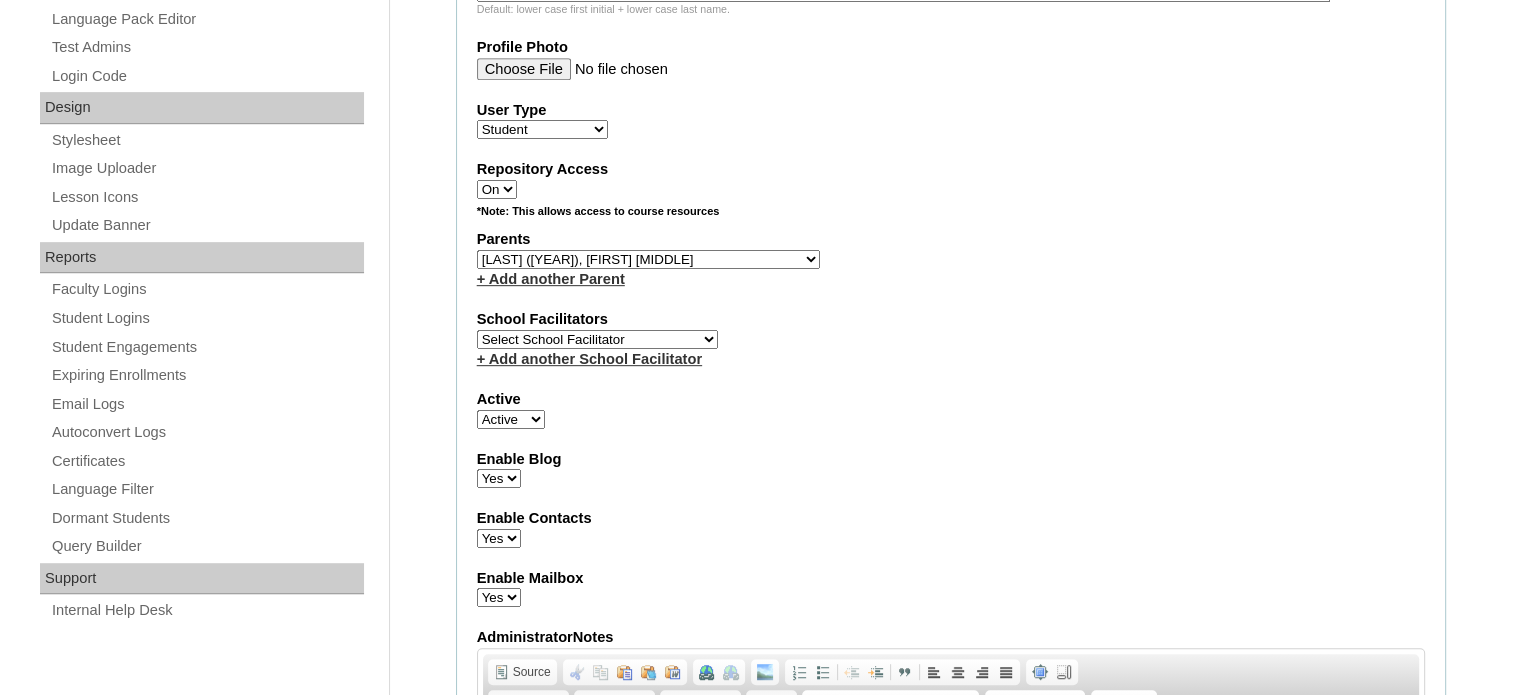 select on "39301" 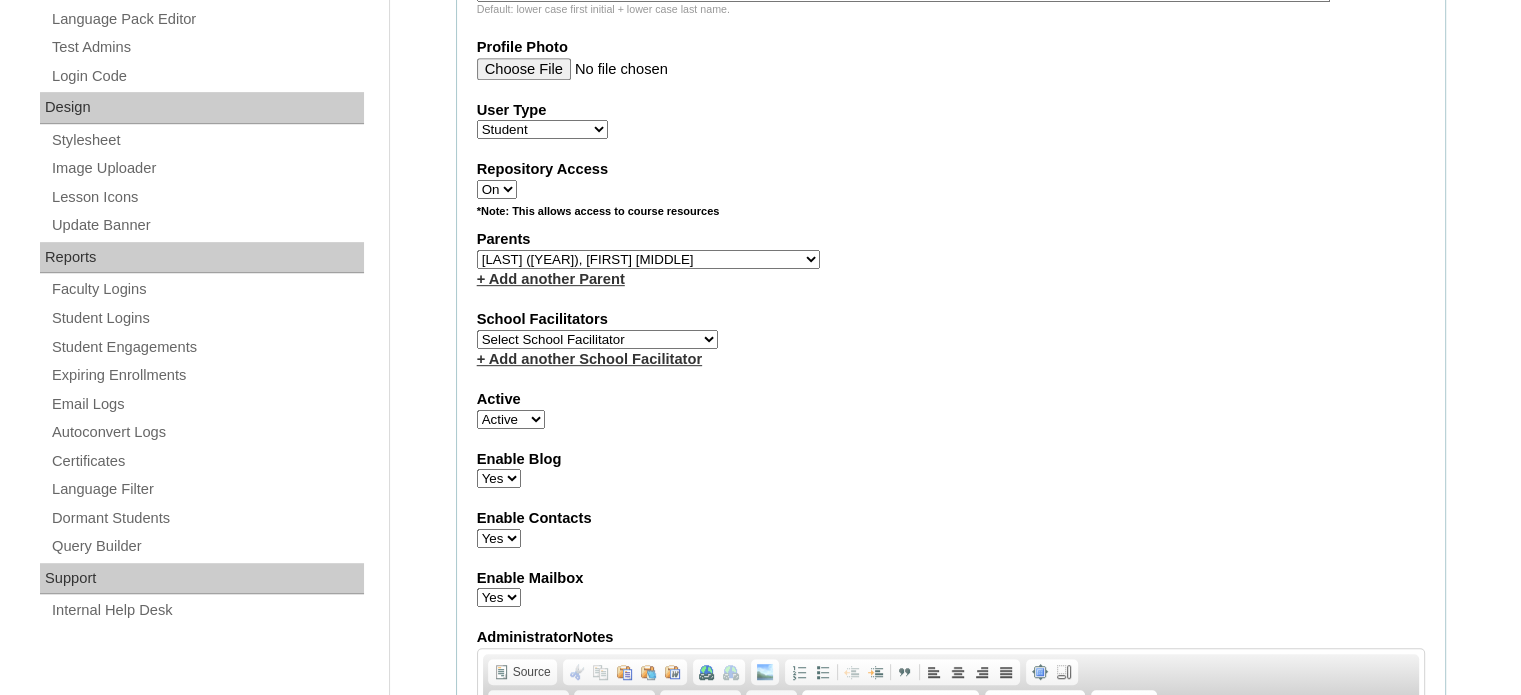 click on "Select School Facilitator
Norman Añain
Ruffa Abadijas
Mary Abella
Gloryfe Abion
Ariel Micah Albuero
Ariel Albuero OLD
KC Arciaga
Denise Ayado
Ruth Maye Bacani
May Bautista
Zaida Belbar
Daniella Benitez
Marielle Bermas
Jamie Ann Bleza
Mark Christian Braganza
Anj Brequillo
Melody Broqueza
Ruth Catherine Caña
Kit Cachuela
Jethro Francis Cagas
Camille Canlas
Mescel Capoquian
Mitchelle Carlos
Rose Castillo
Paula Mae Catalan
Jeremy Ann Catunao
Charlene Mae Chiong
Cla Chua
Cyrene Chua
Joshua Cobilla
Clarissa Joy Colimbino
Alvin Cruz
Ma. Katrina Helena Dabu
Krizle Fidelis De Vera
Henrick Jess Del Mundo
Precious Haziel Del Rosario
Reyna Lou Dela Pasion
Ritchel Densing
Alex Diaz
Alexandra Diaz
Alexandra Diaz
Patricia Diomampo-Co
Therese Margaurite Domingo
dontuse dontuse
Charrise Encina
VCIS TEACHER ENGLISH 5678
Chiaralyn Escamillas
Princess  Farrales
Kaye Felipe
Lery Garcia
Carmina Generalao
Racel Gonzales" at bounding box center [597, 339] 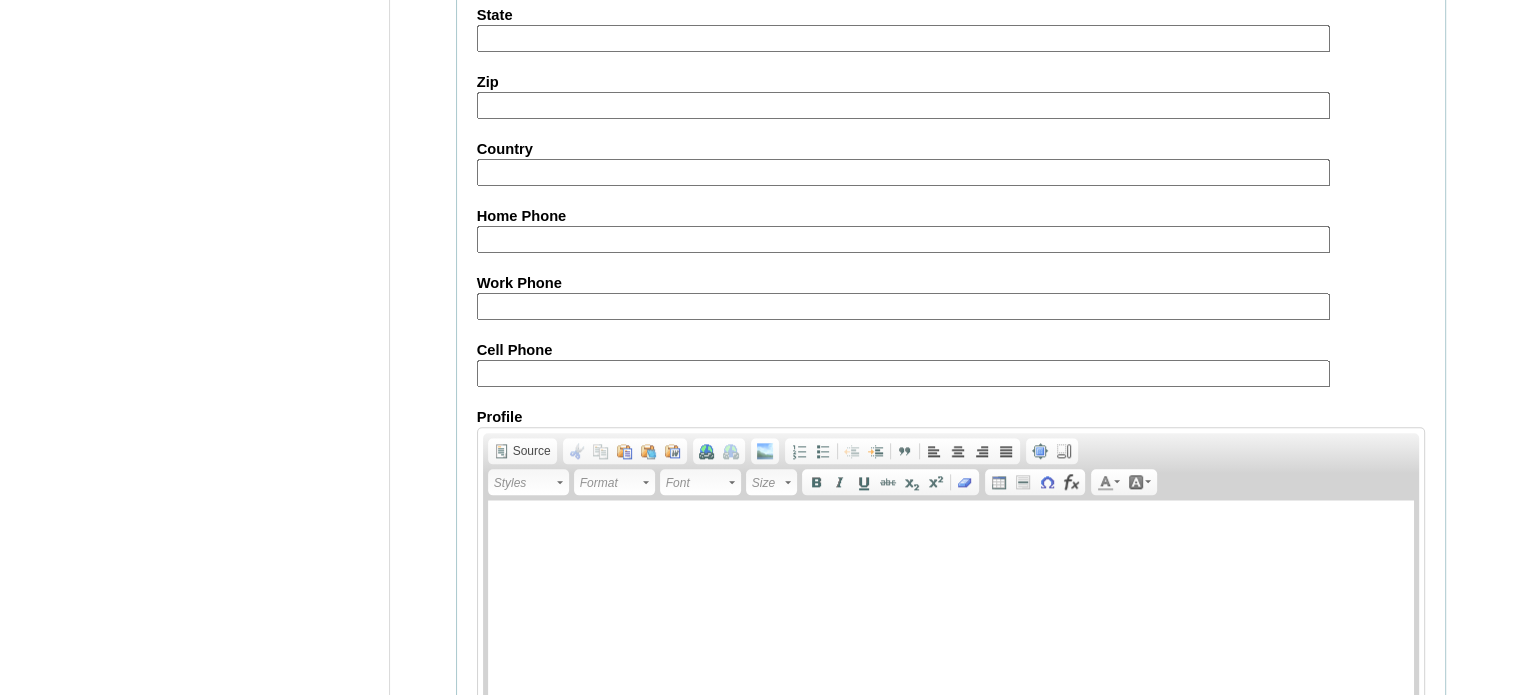 scroll, scrollTop: 2206, scrollLeft: 0, axis: vertical 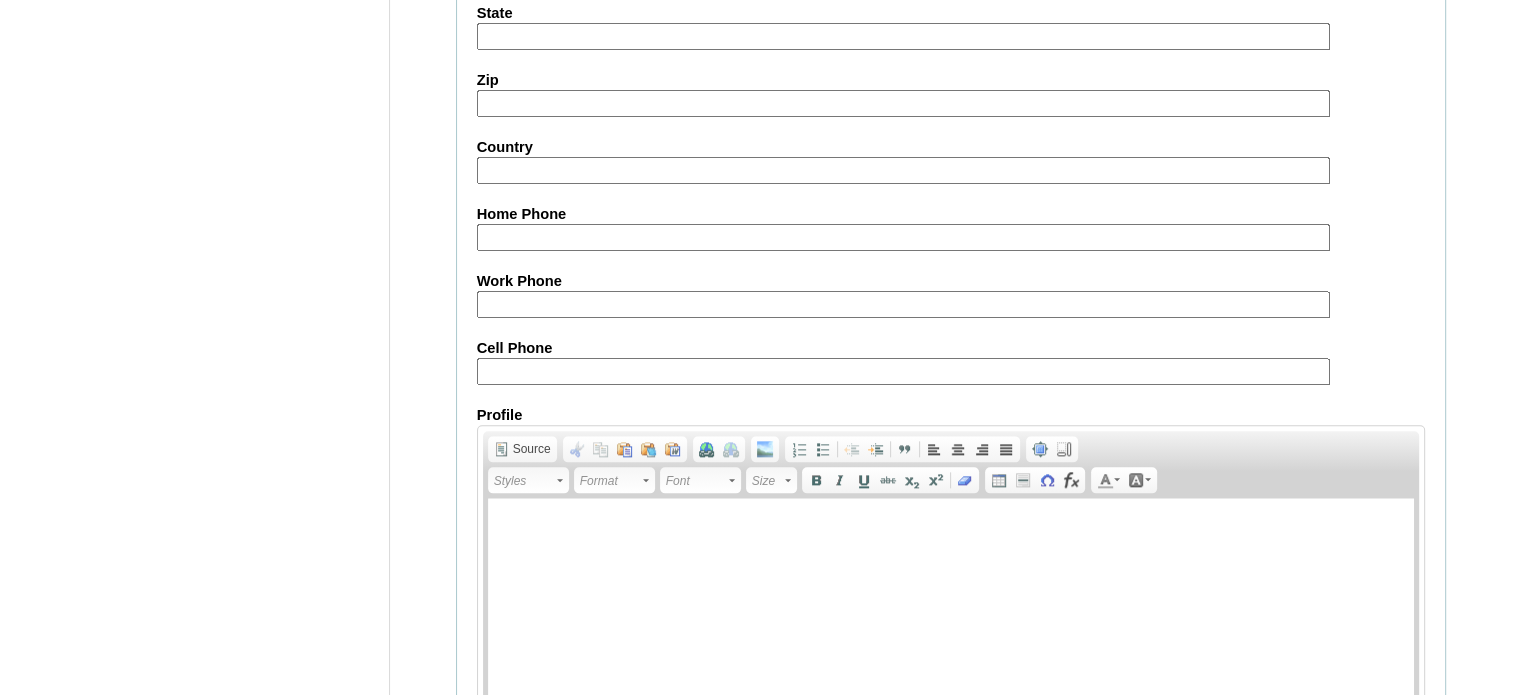 click on "Cell Phone" at bounding box center (903, 371) 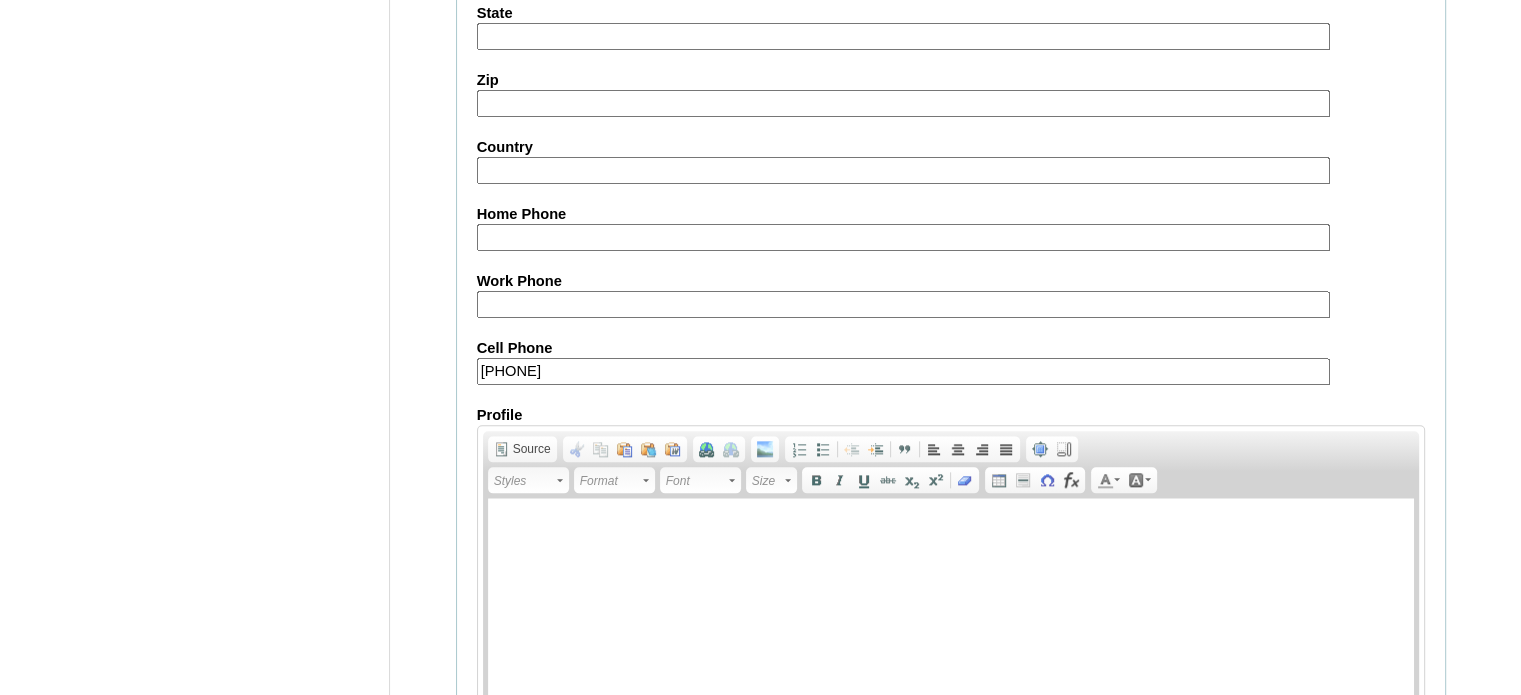 scroll, scrollTop: 2327, scrollLeft: 0, axis: vertical 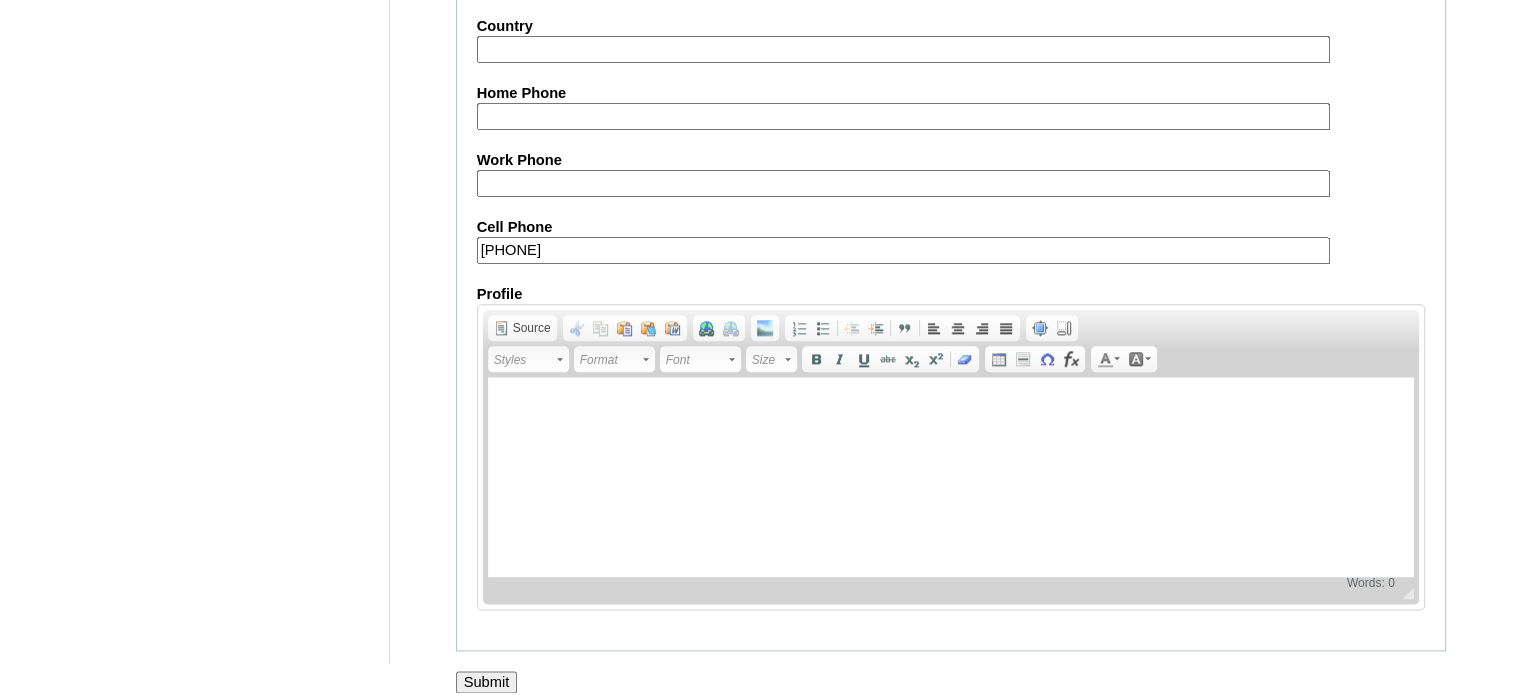 type on "971585200352" 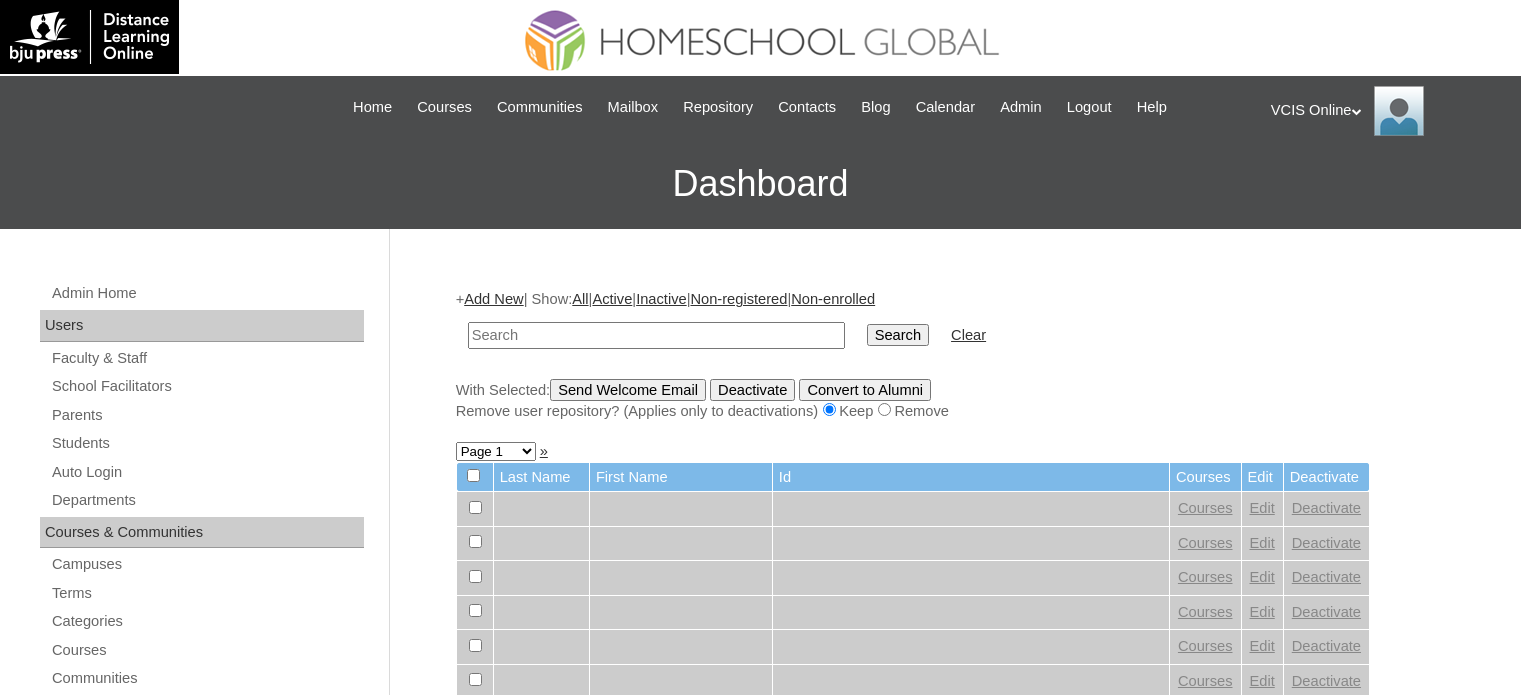 scroll, scrollTop: 0, scrollLeft: 0, axis: both 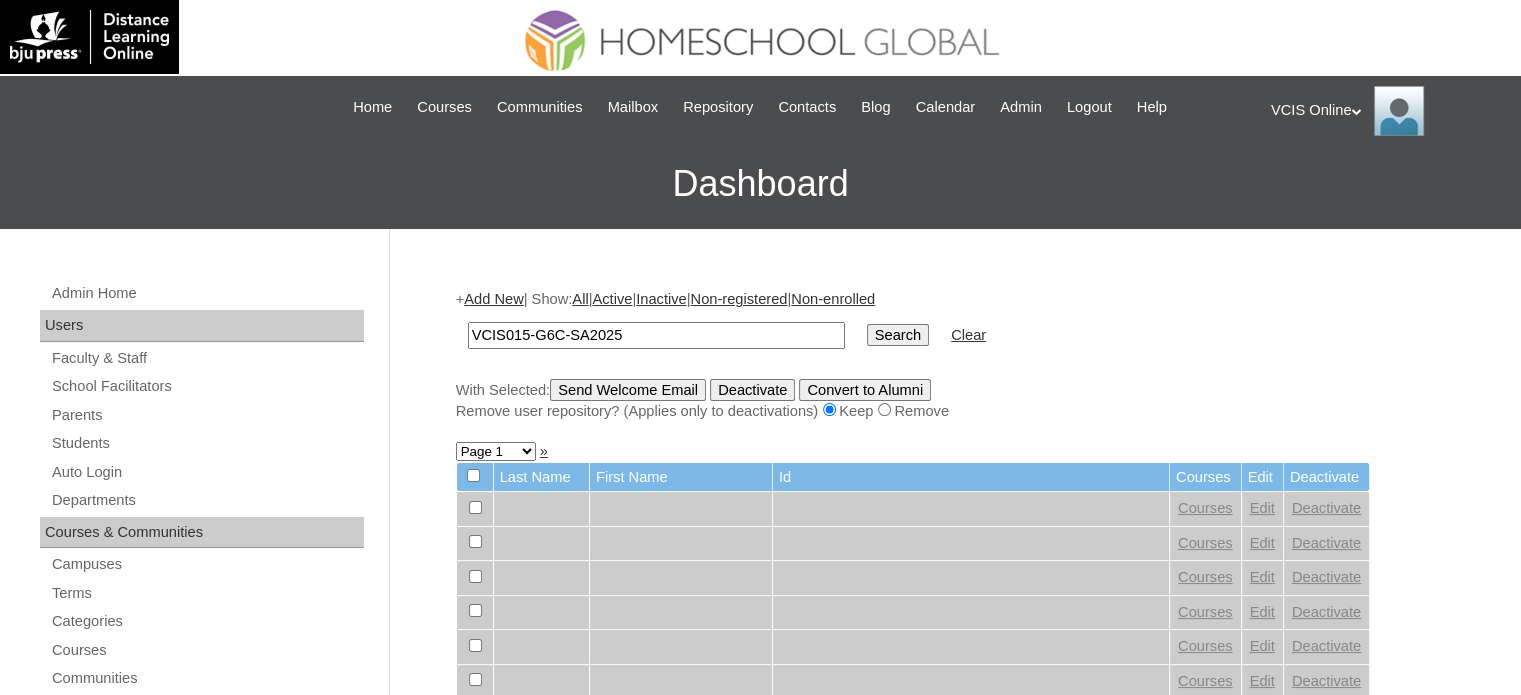 type on "VCIS015-G6C-SA2025" 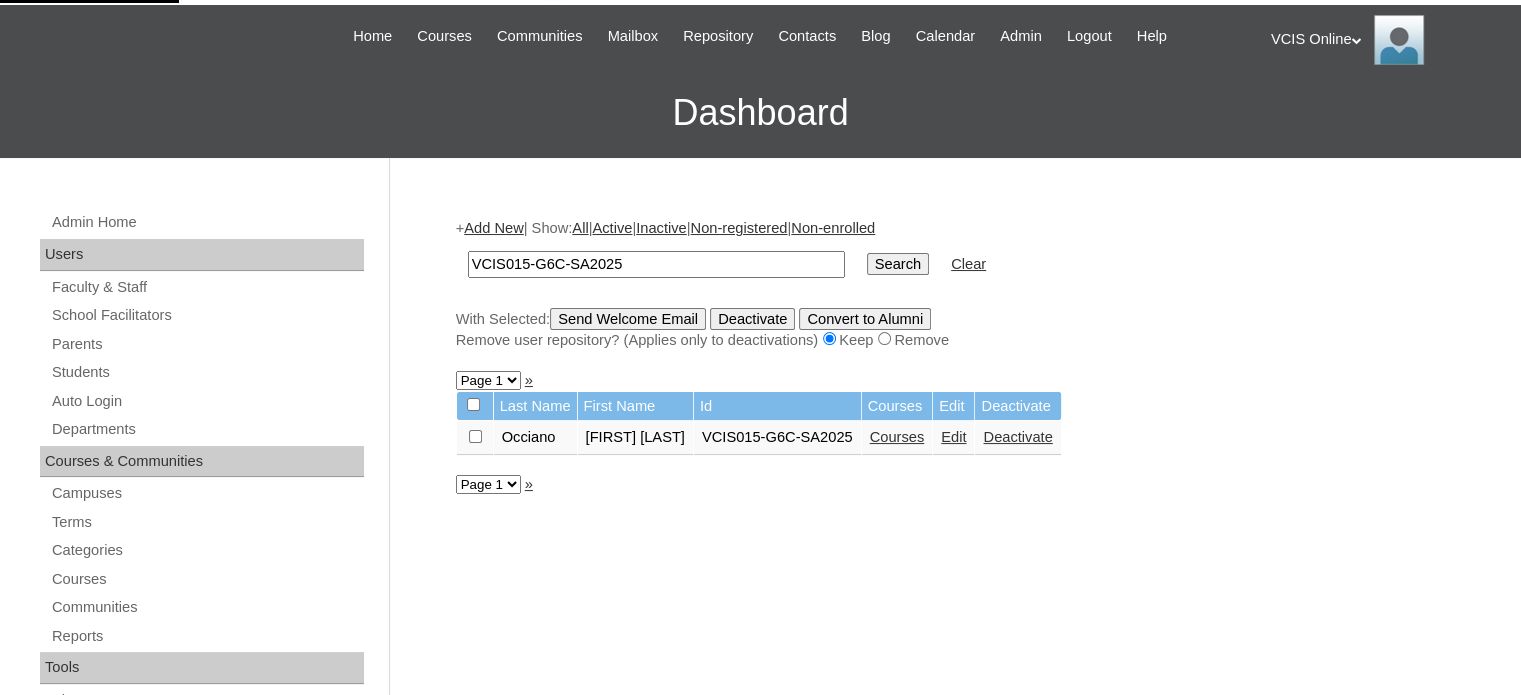 scroll, scrollTop: 80, scrollLeft: 0, axis: vertical 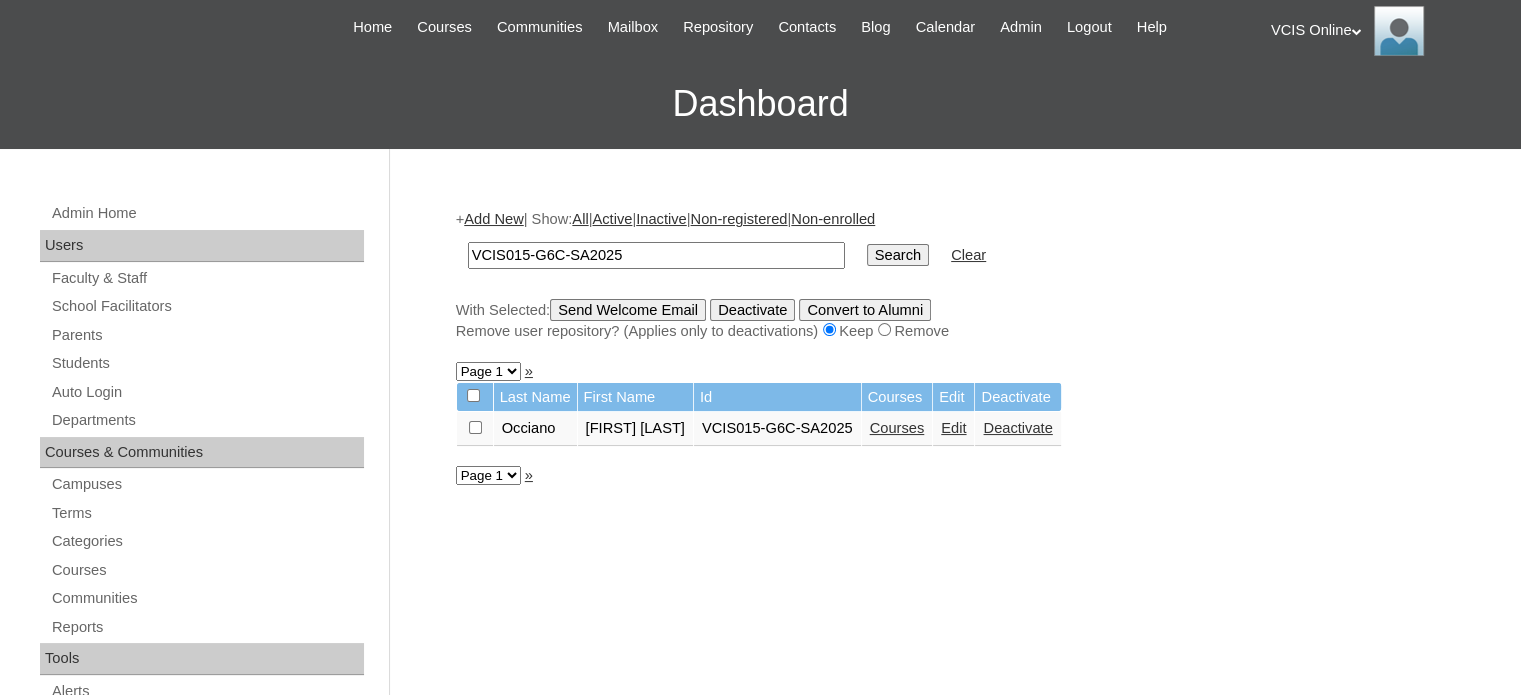 click on "Courses" at bounding box center [897, 428] 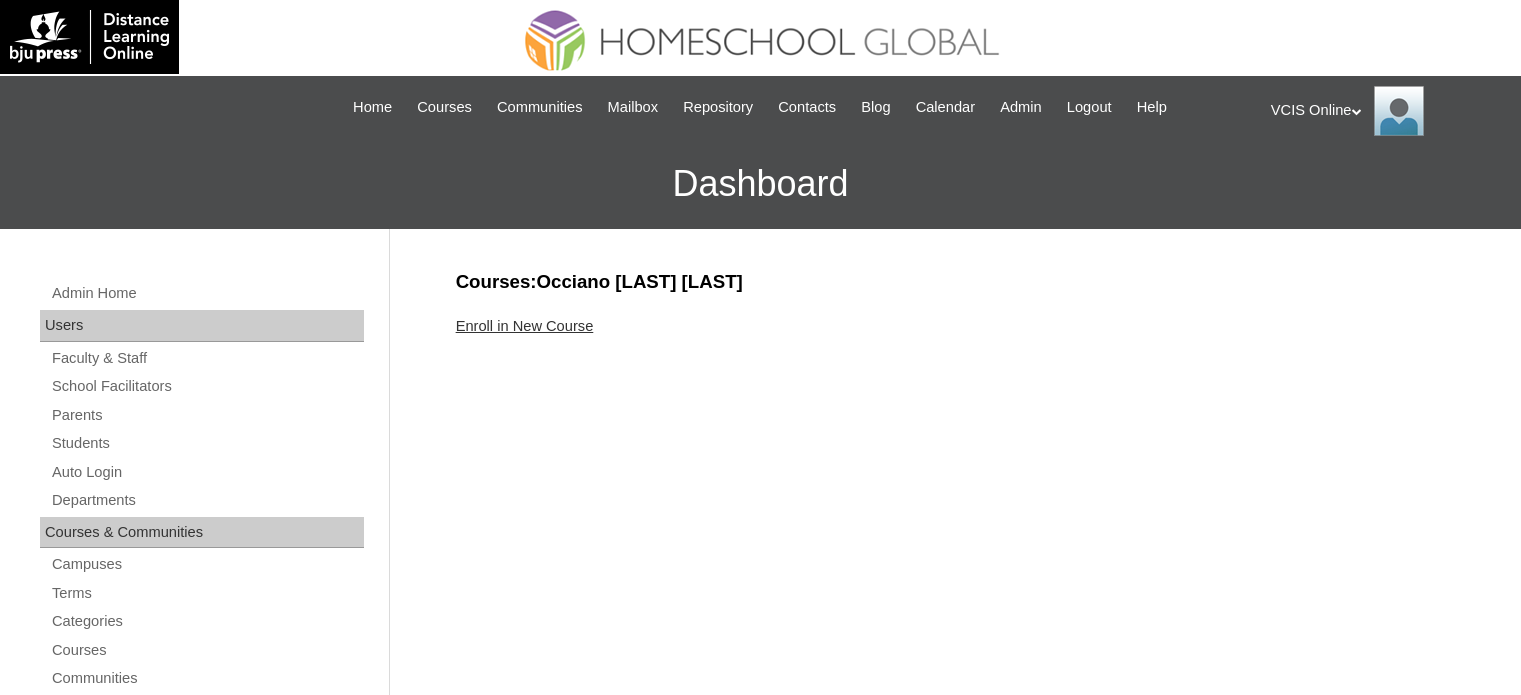 scroll, scrollTop: 0, scrollLeft: 0, axis: both 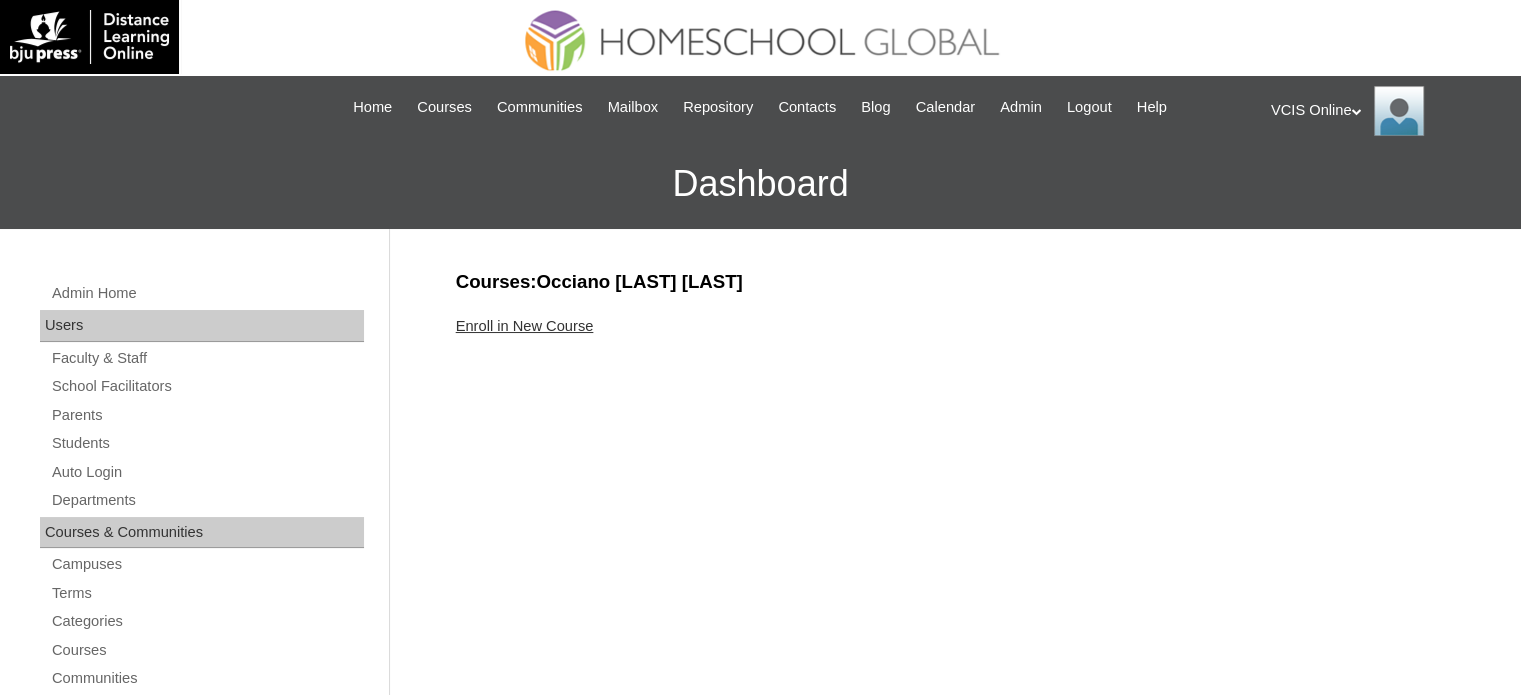 click on "Enroll in New Course" at bounding box center [525, 326] 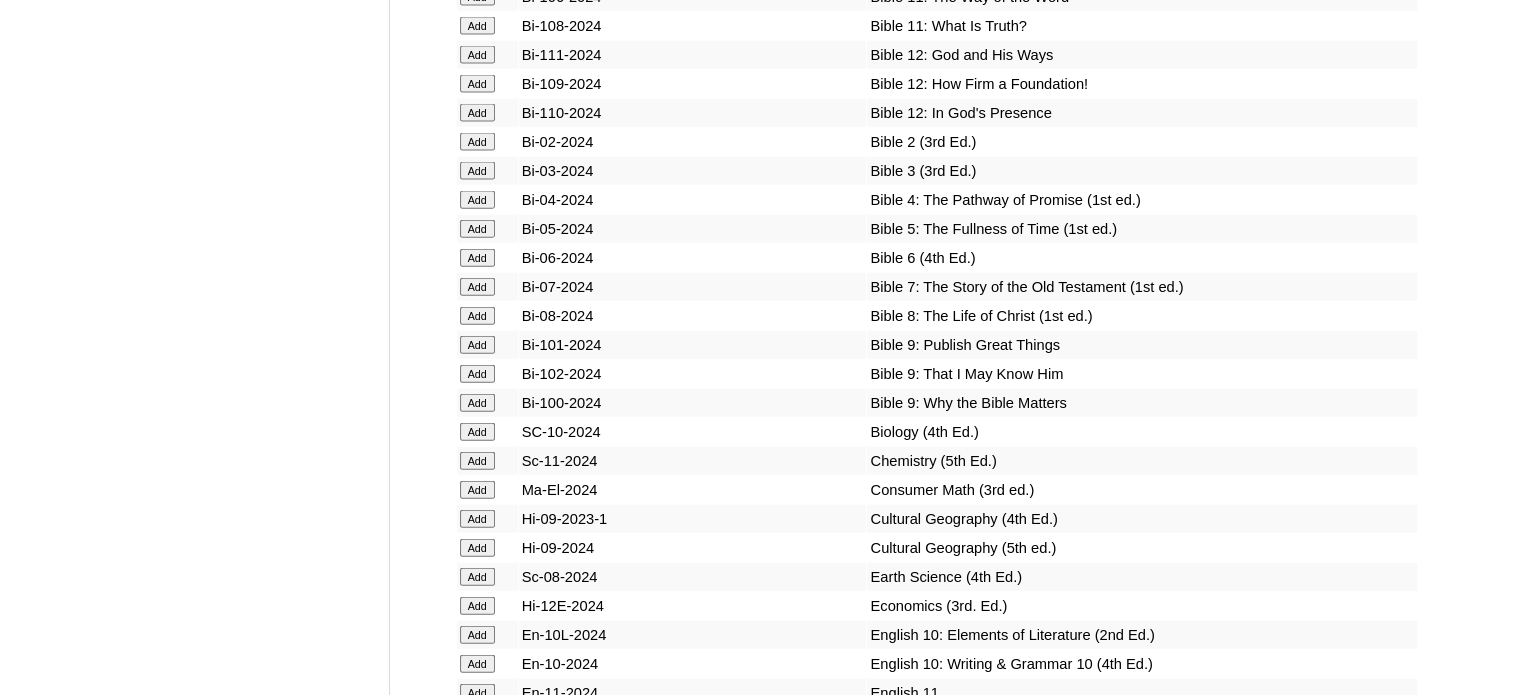 scroll, scrollTop: 4564, scrollLeft: 0, axis: vertical 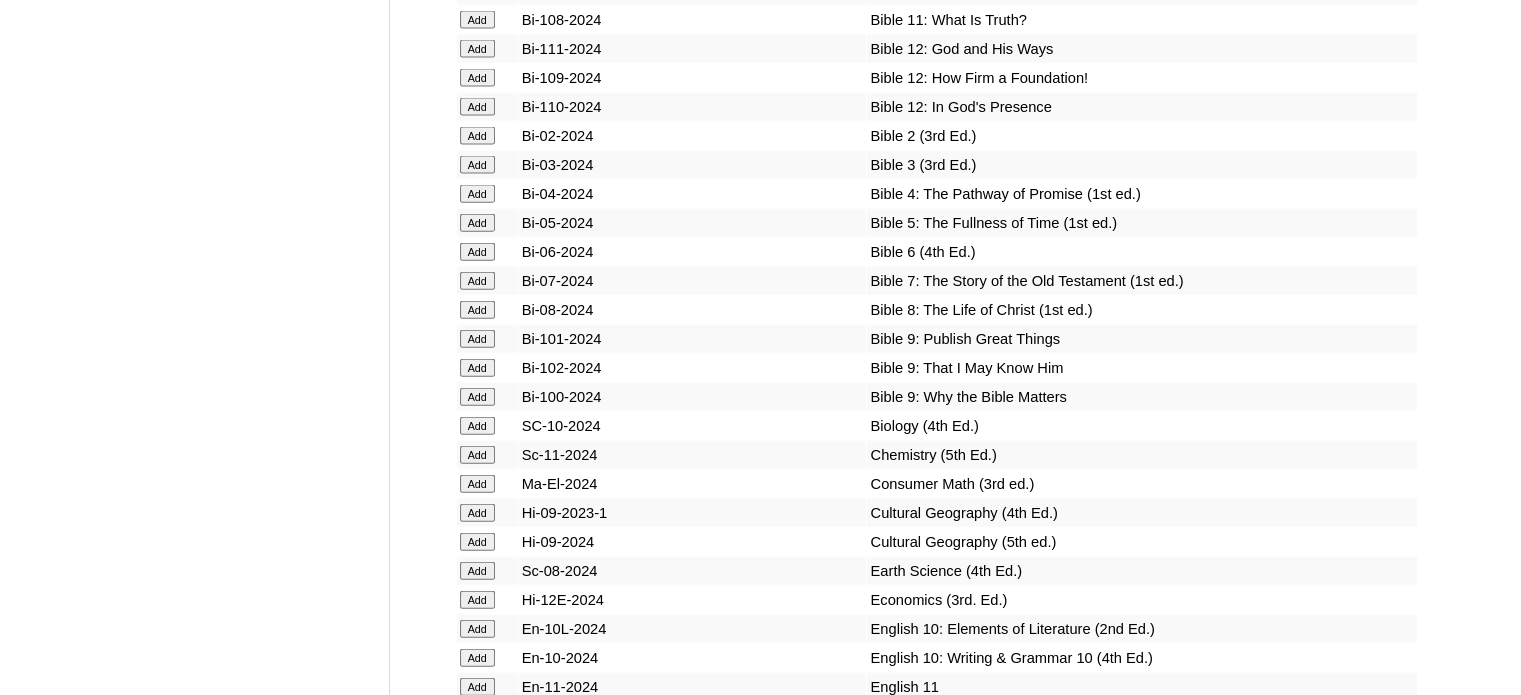 click on "Add" at bounding box center (477, -4188) 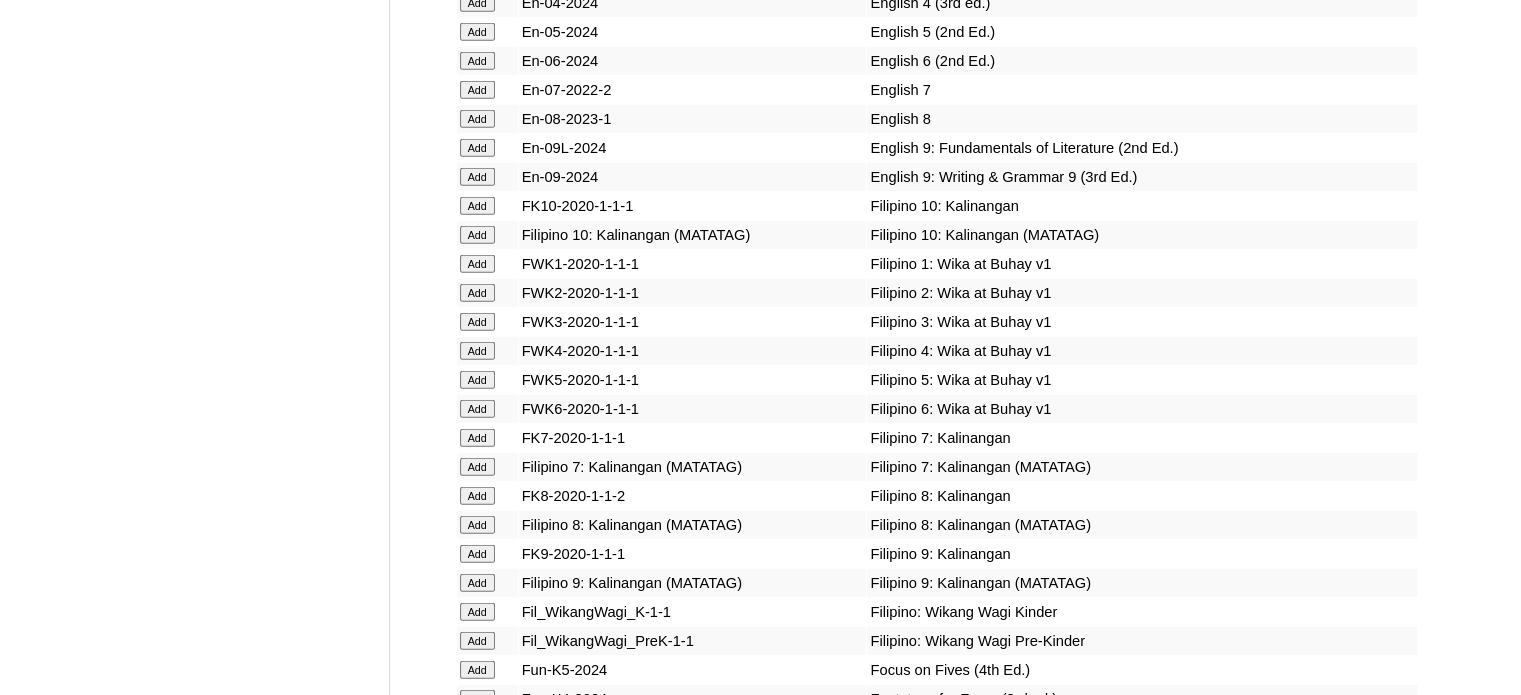 scroll, scrollTop: 5420, scrollLeft: 0, axis: vertical 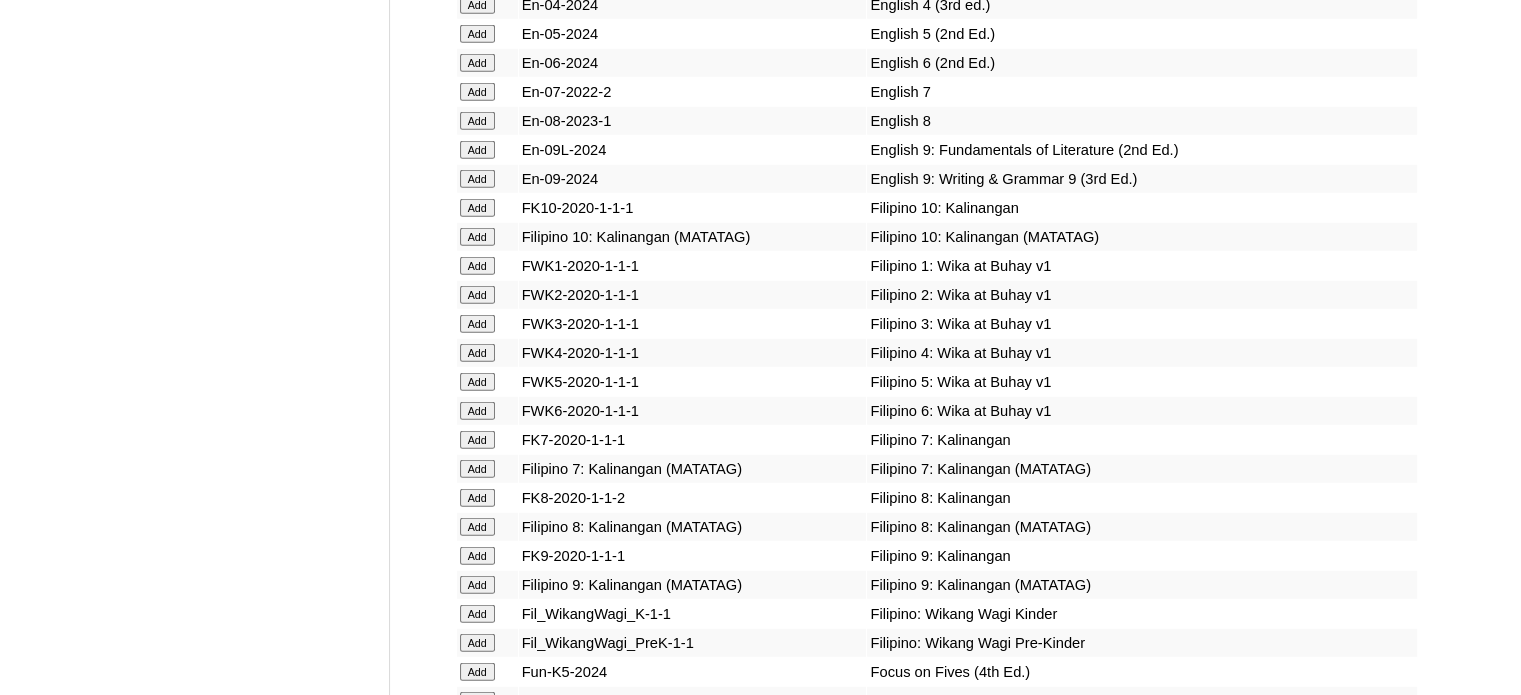 click on "Add" at bounding box center [477, -5044] 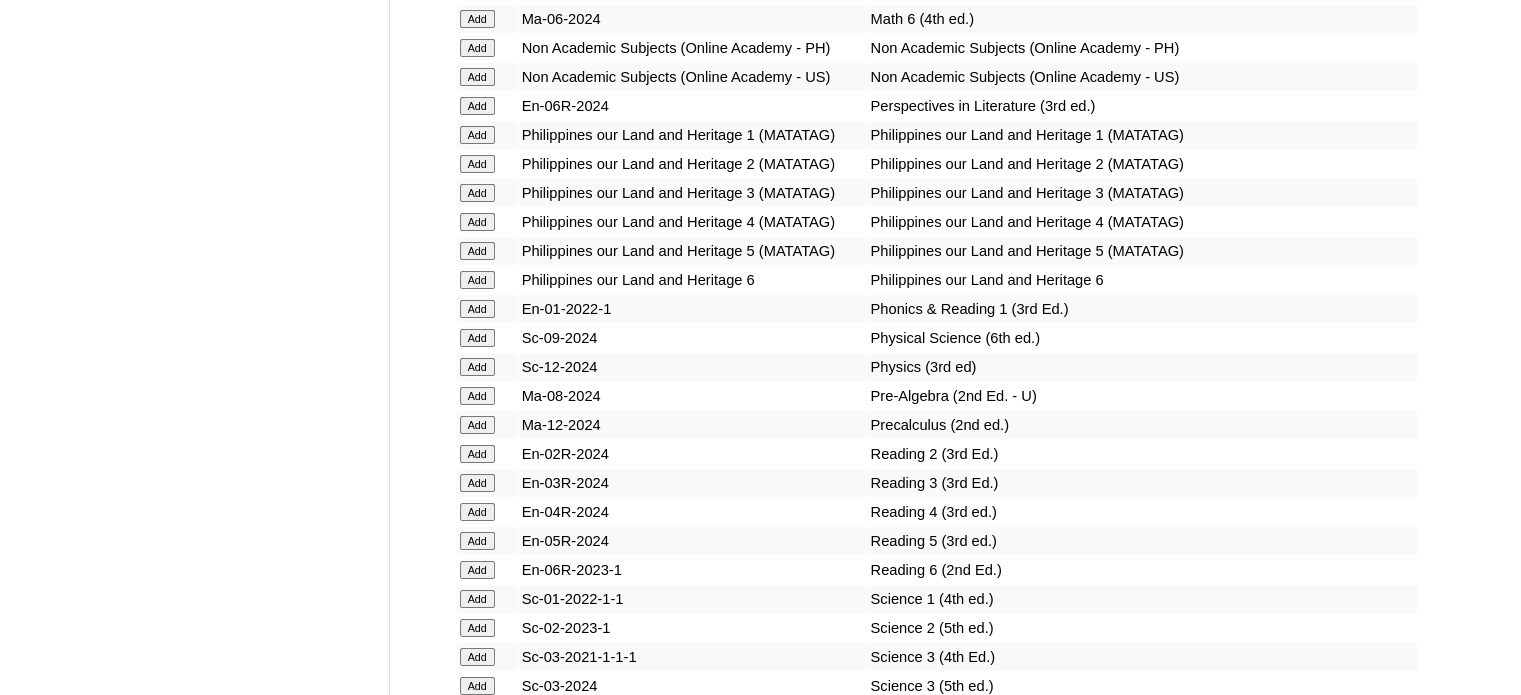scroll, scrollTop: 7000, scrollLeft: 0, axis: vertical 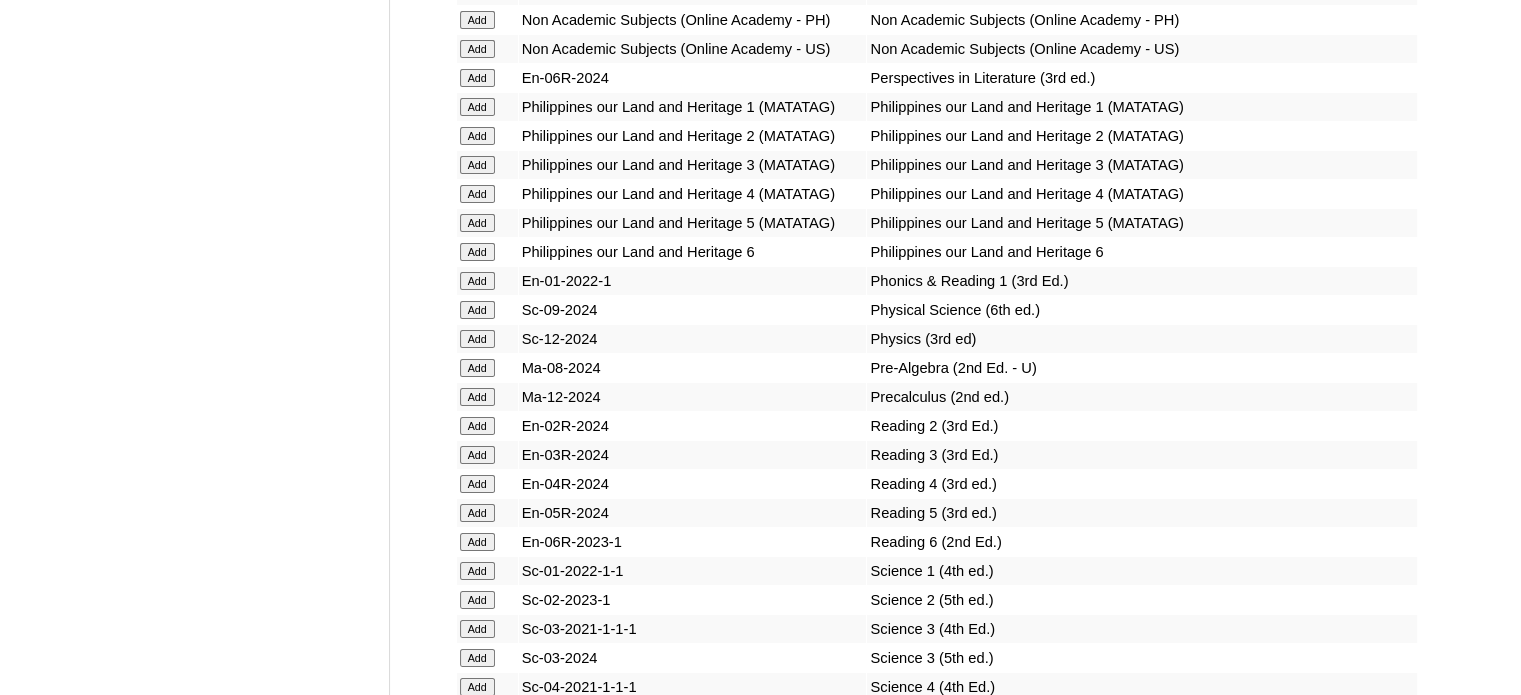 click on "Add" at bounding box center [477, -6624] 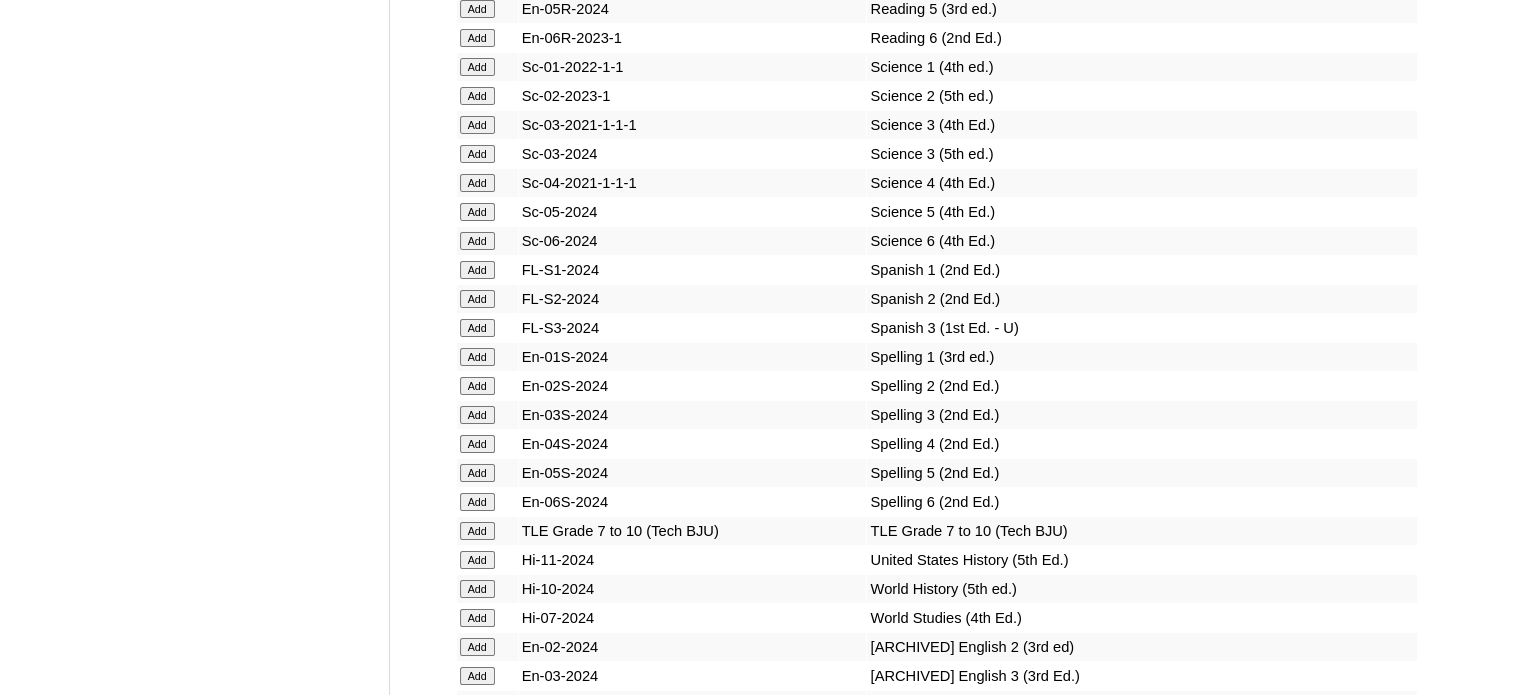 scroll, scrollTop: 7558, scrollLeft: 0, axis: vertical 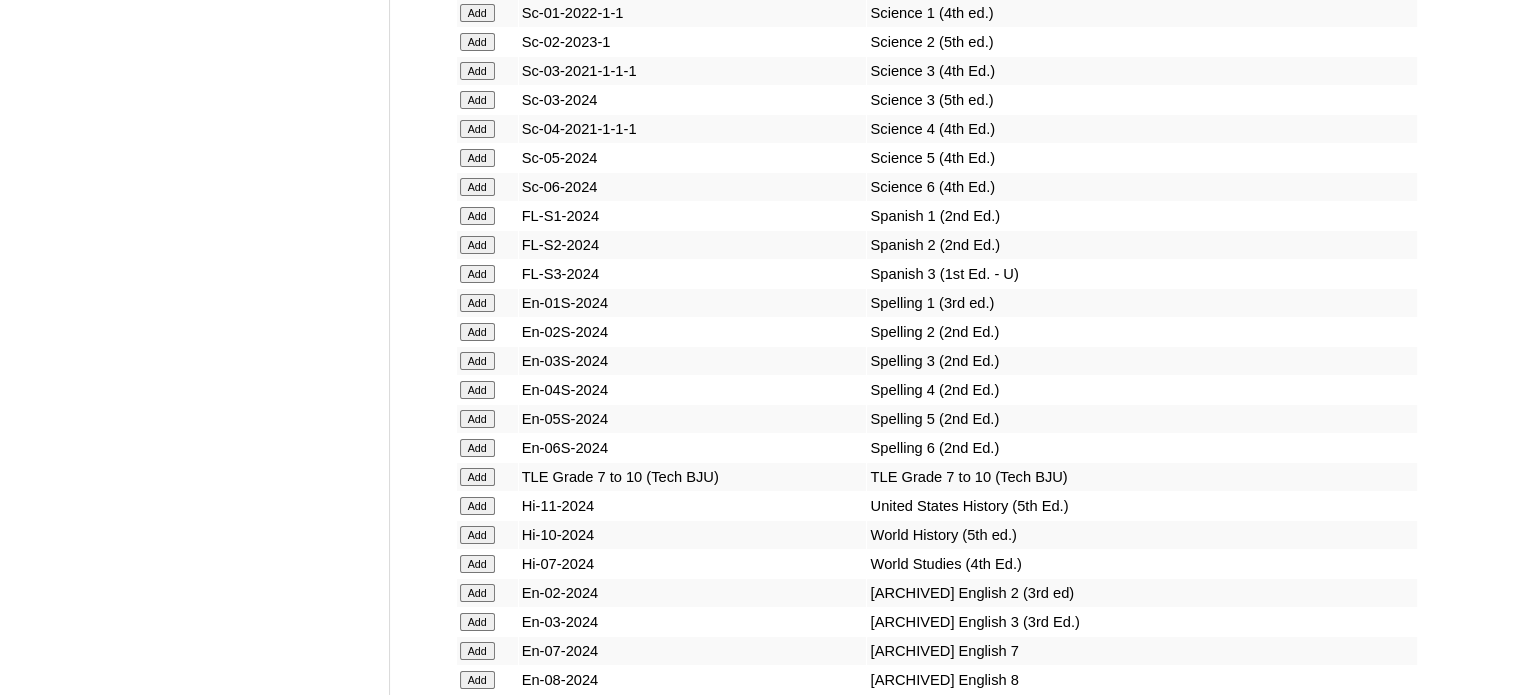 click on "Add" at bounding box center (477, -7182) 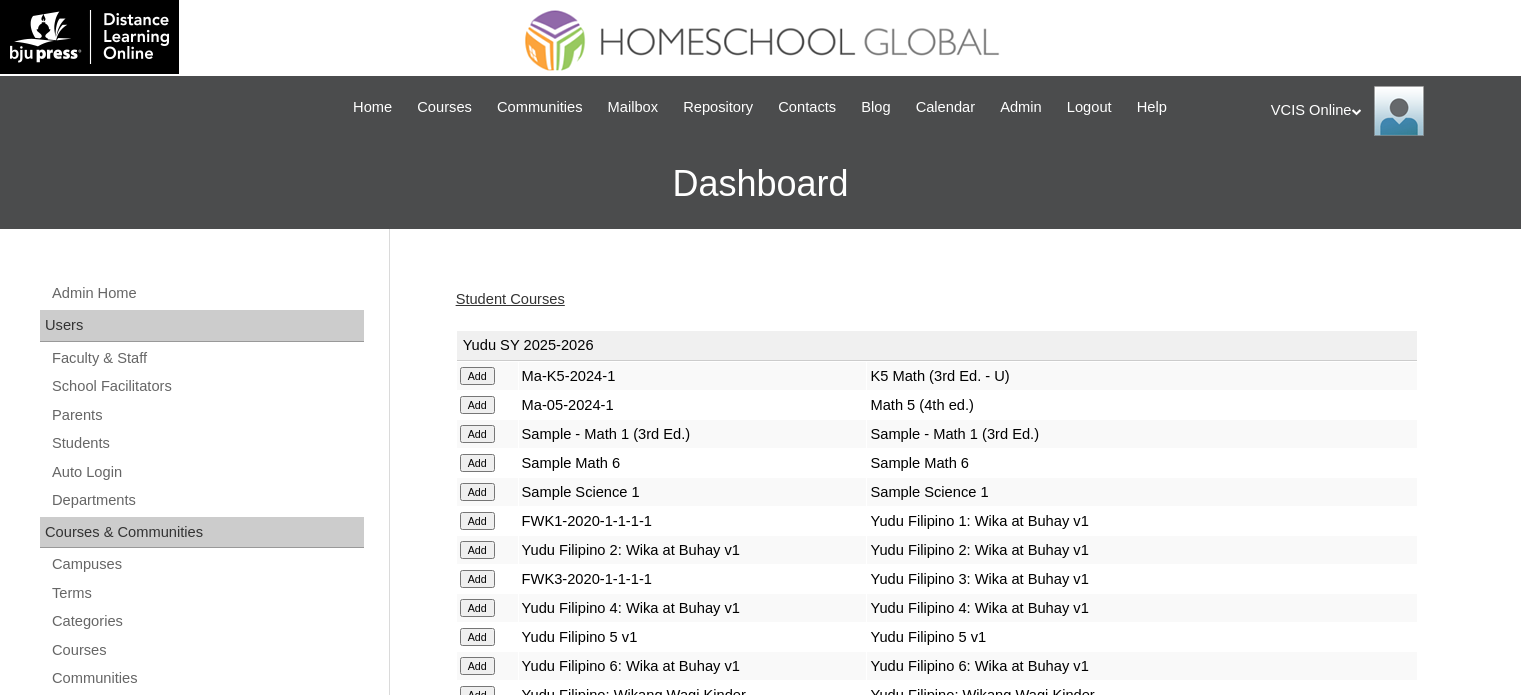 scroll, scrollTop: 0, scrollLeft: 0, axis: both 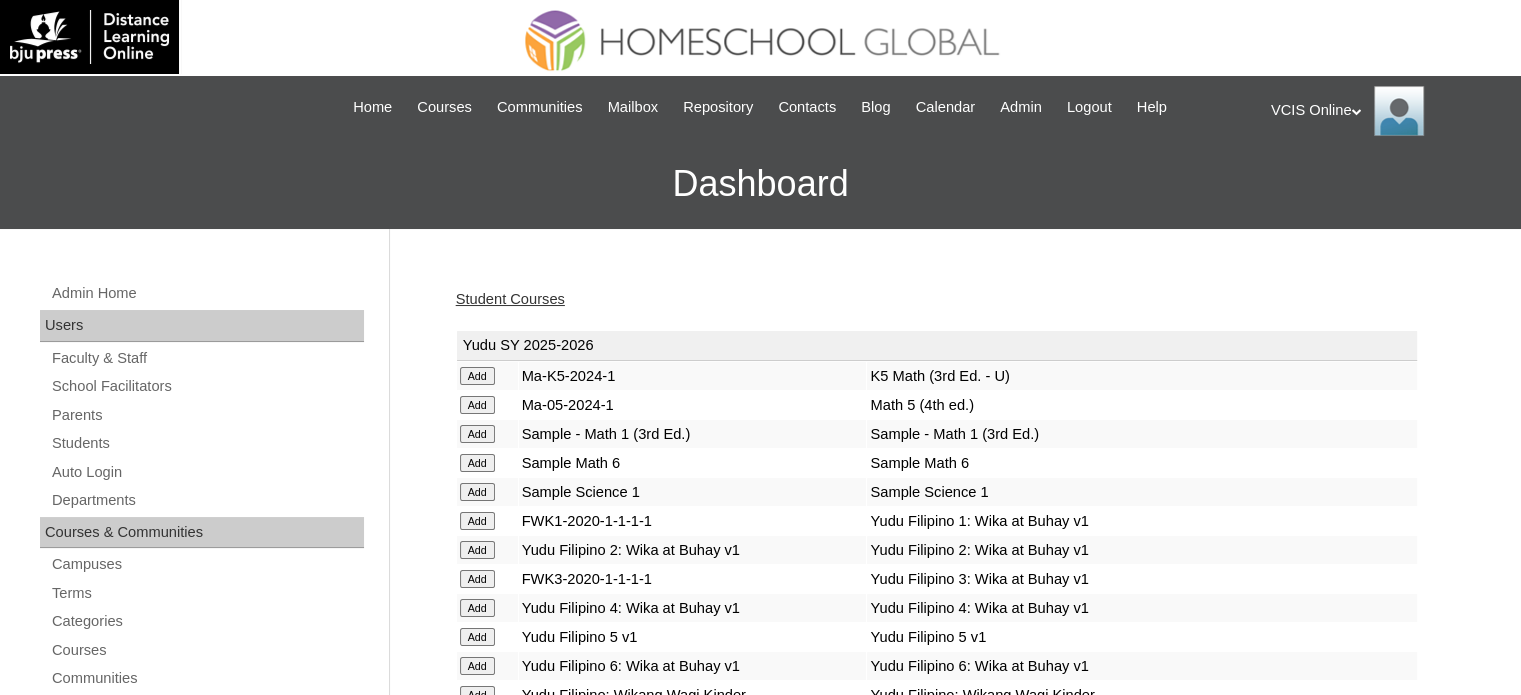 click on "Student Courses" at bounding box center [510, 299] 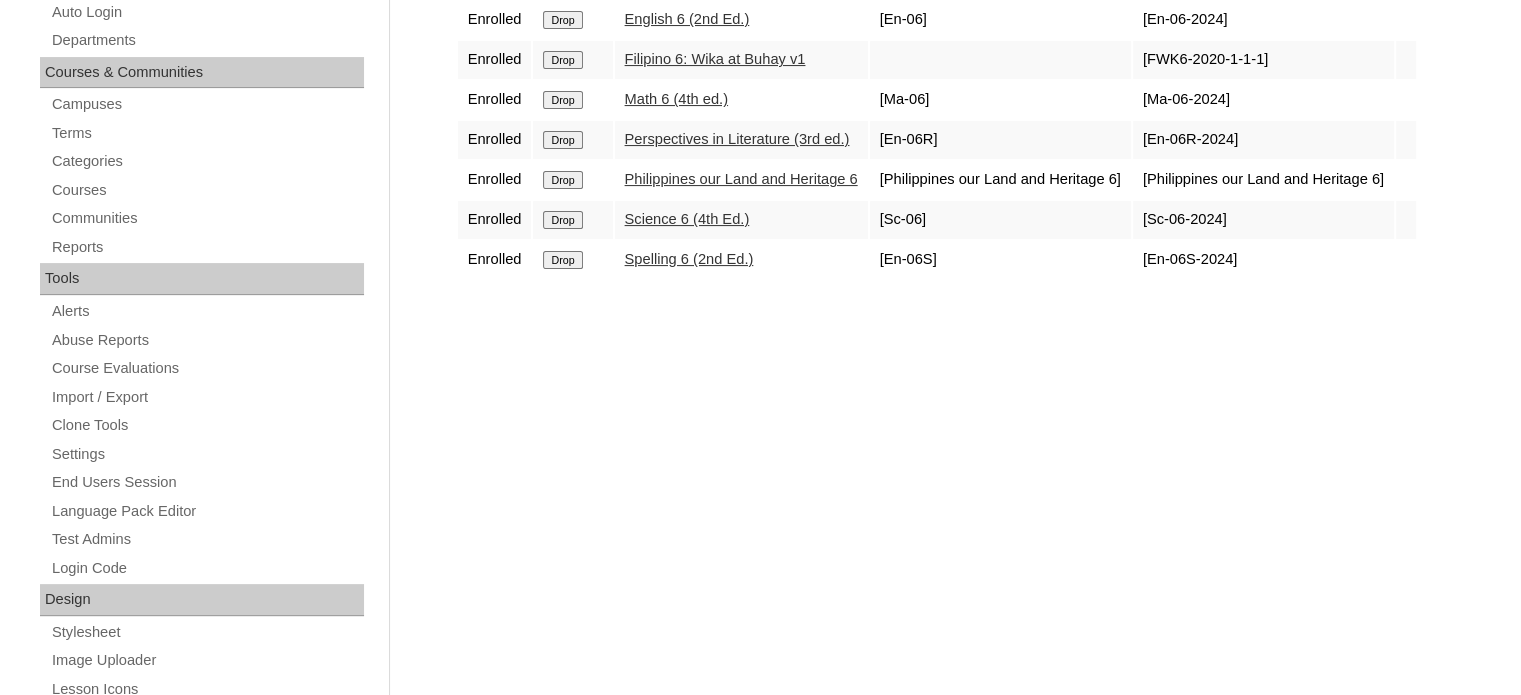 scroll, scrollTop: 0, scrollLeft: 0, axis: both 